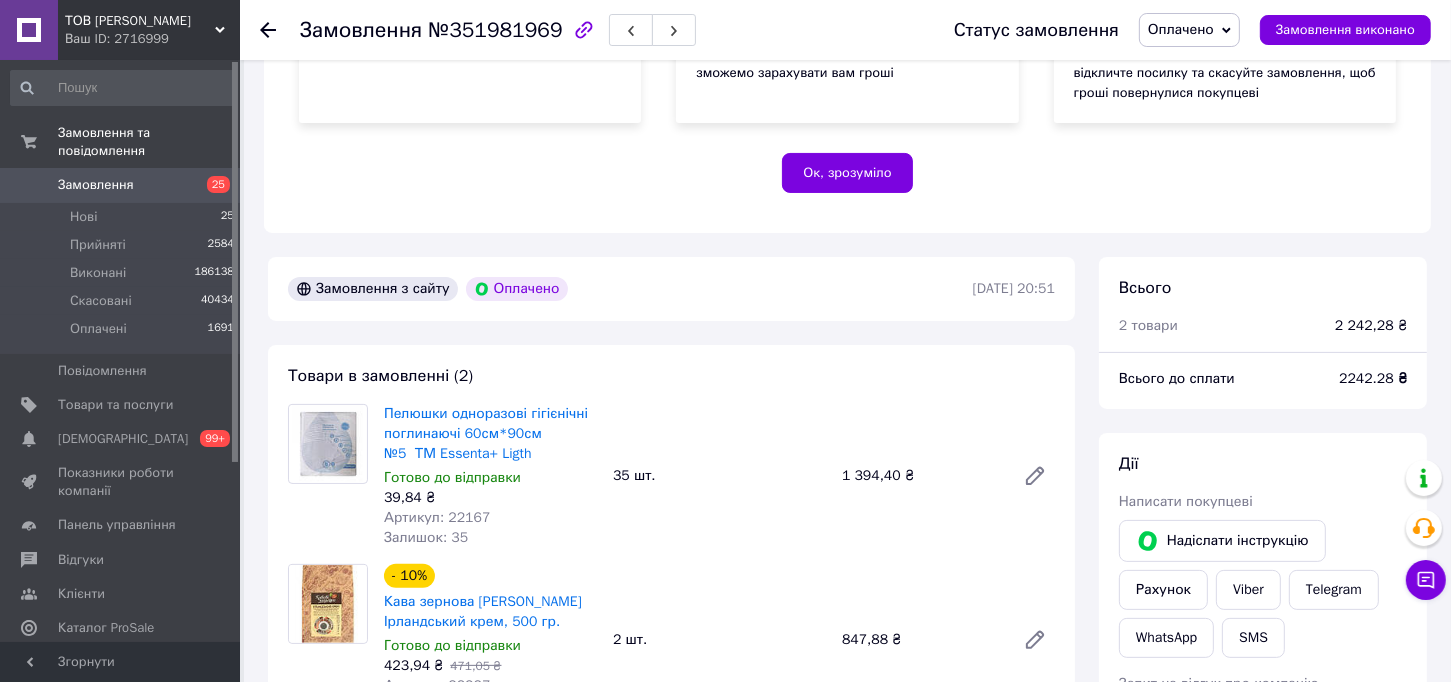scroll, scrollTop: 400, scrollLeft: 0, axis: vertical 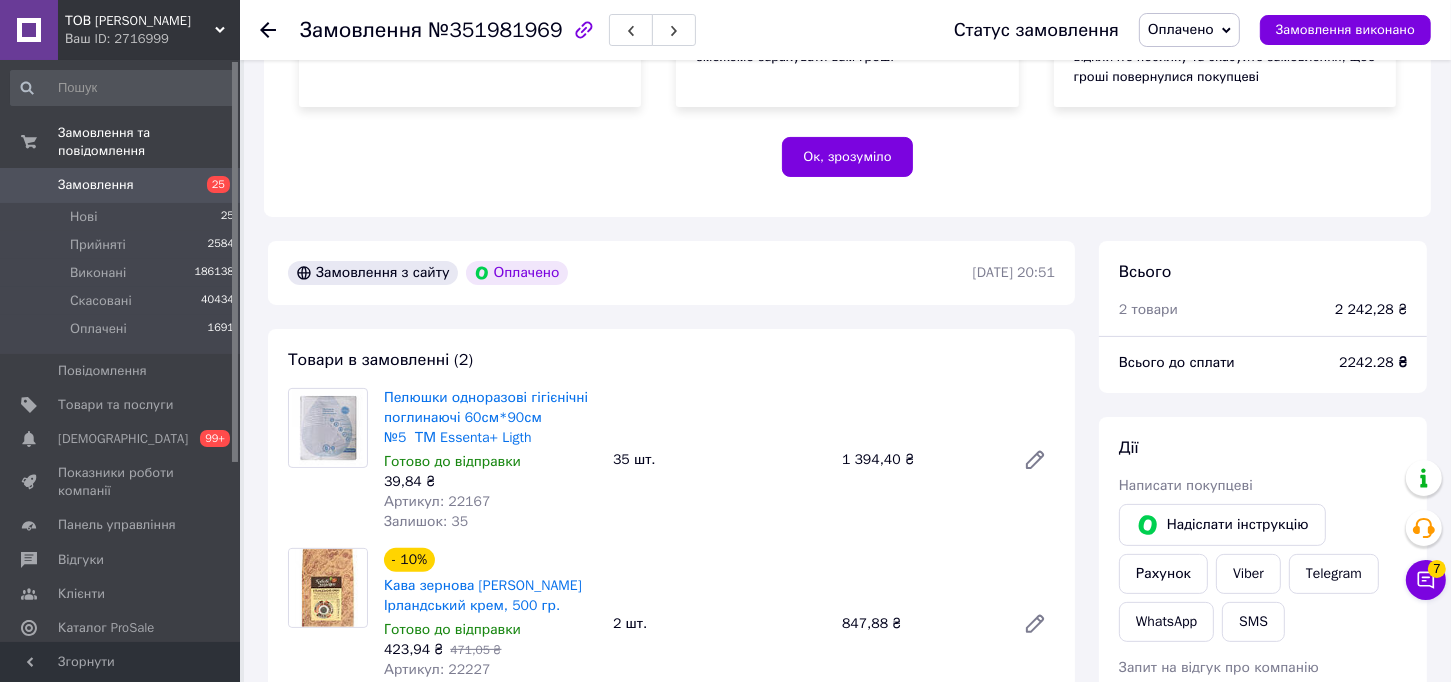 click 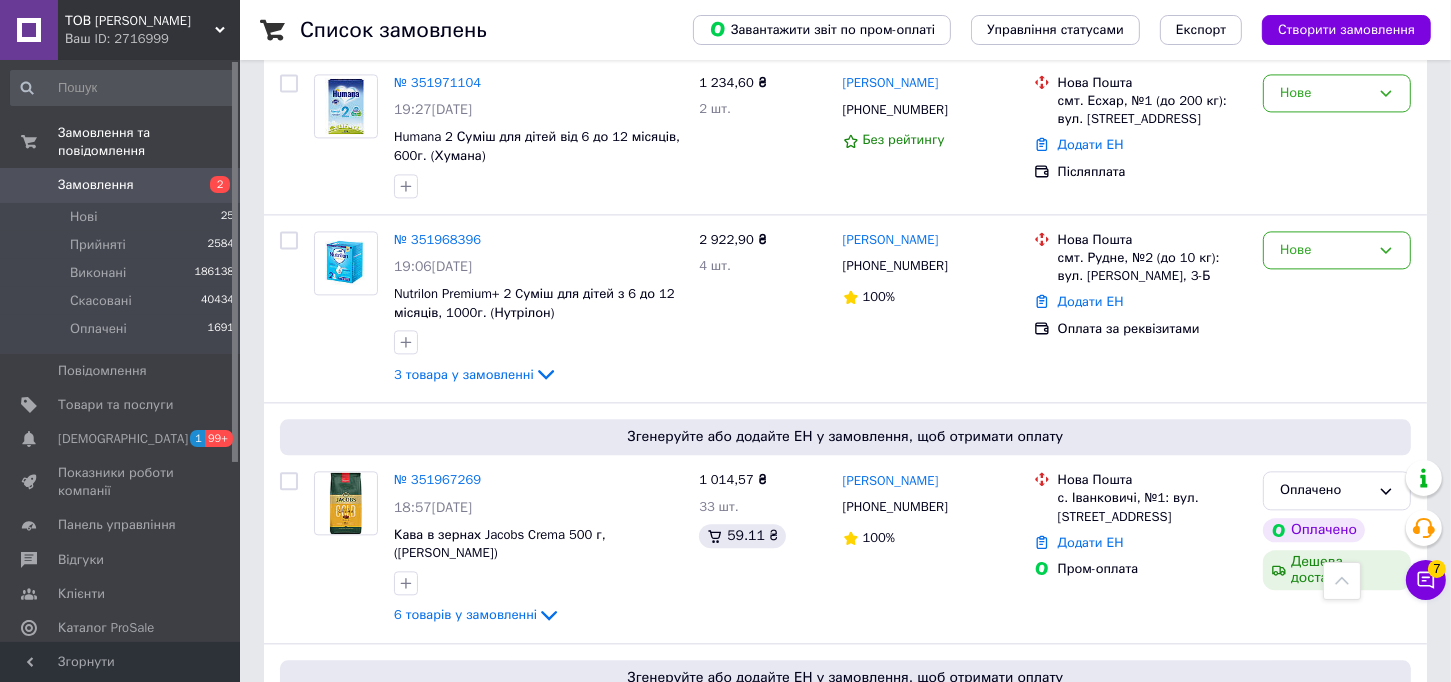 scroll, scrollTop: 4300, scrollLeft: 0, axis: vertical 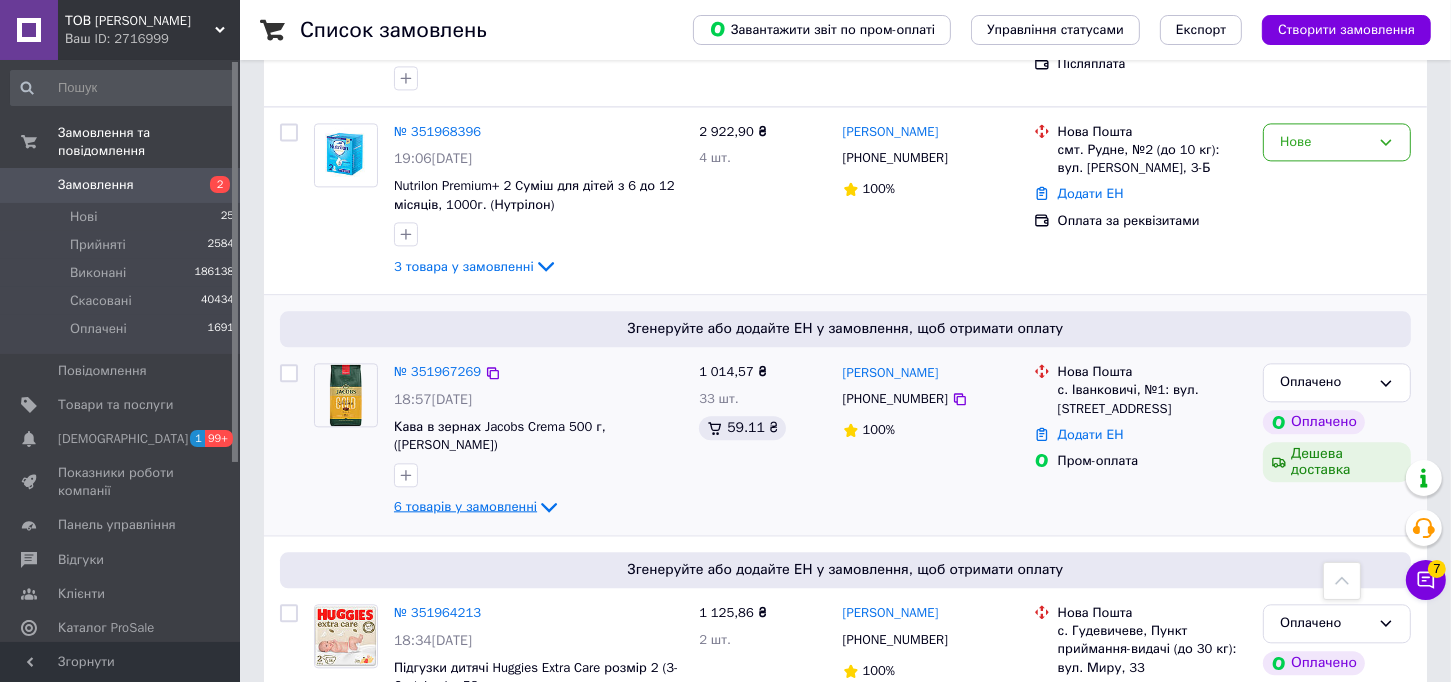 click 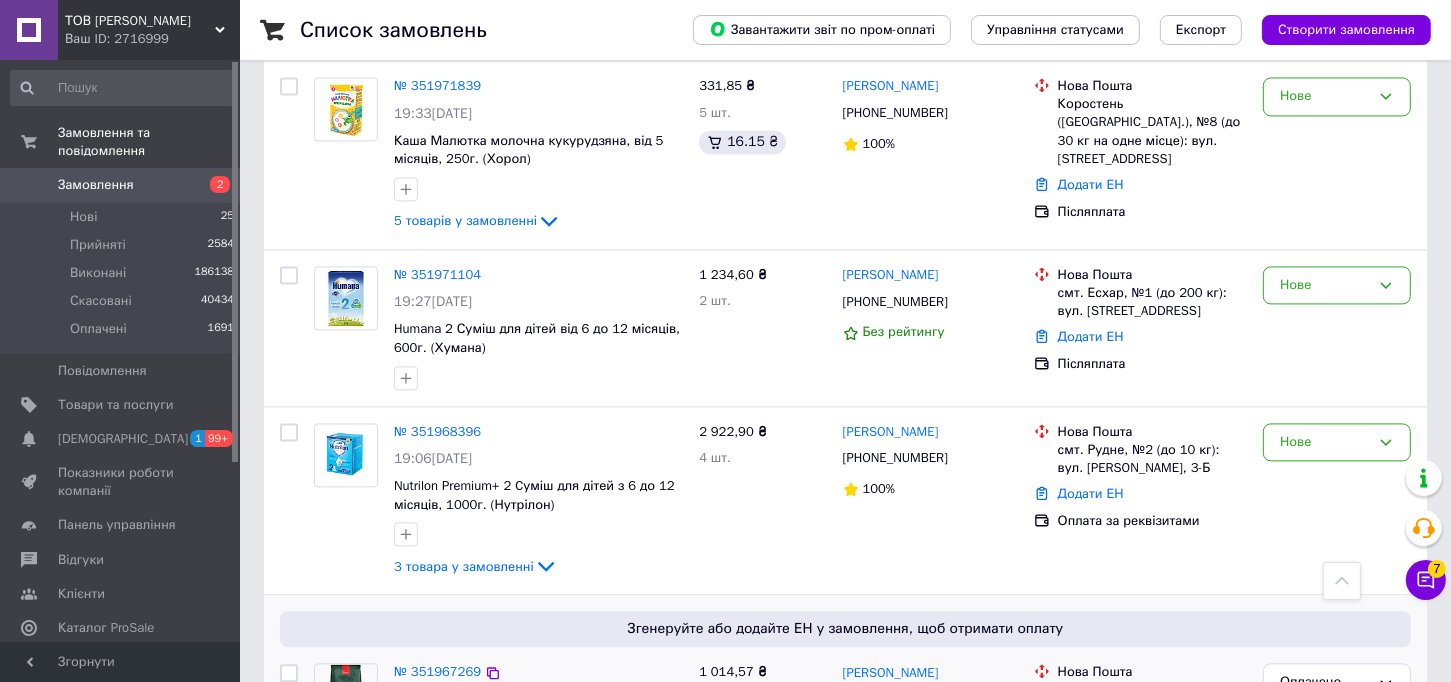 scroll, scrollTop: 3600, scrollLeft: 0, axis: vertical 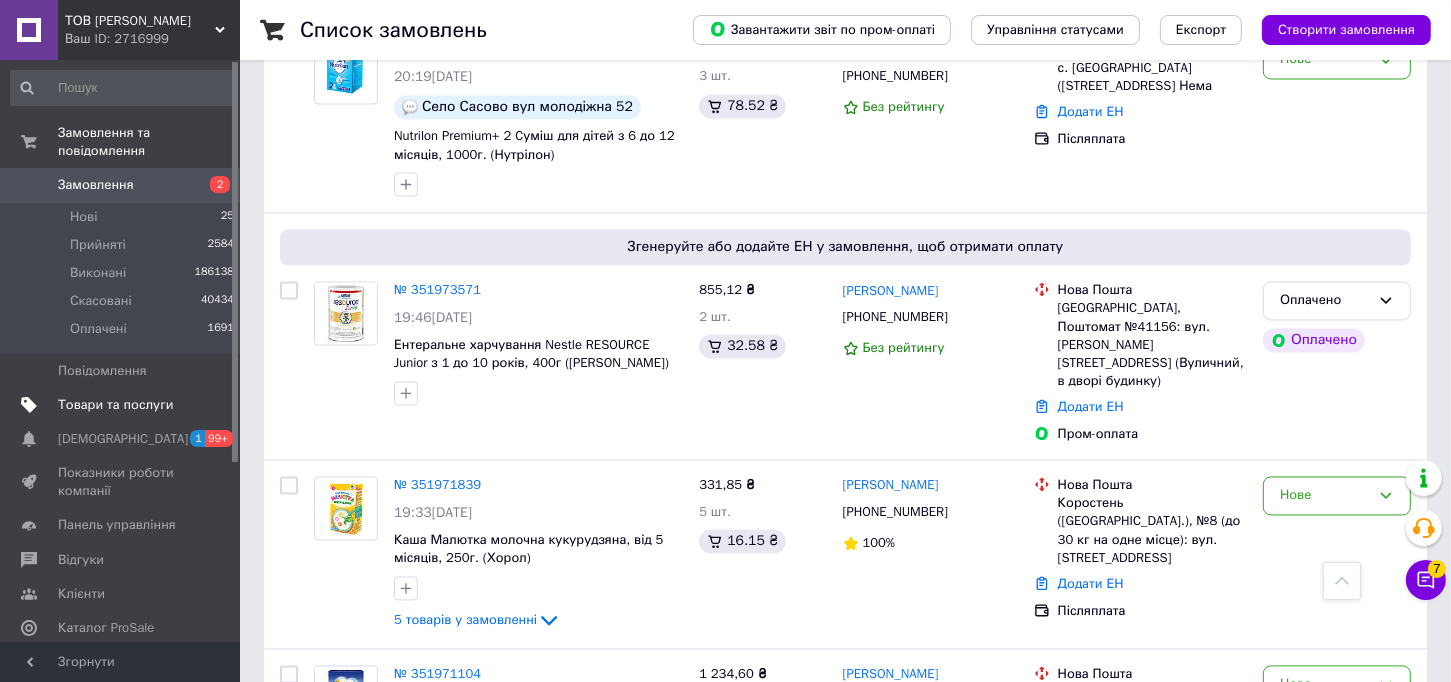 click on "Товари та послуги" at bounding box center (115, 405) 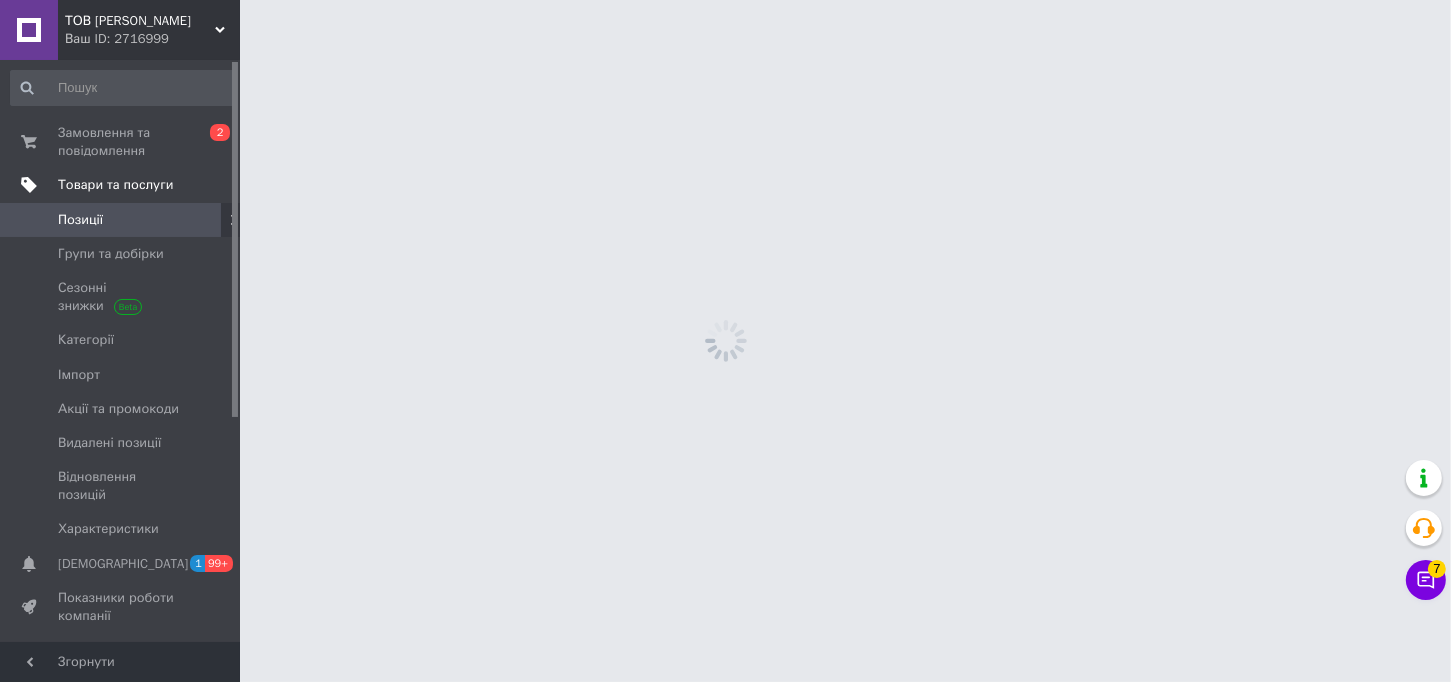 scroll, scrollTop: 0, scrollLeft: 0, axis: both 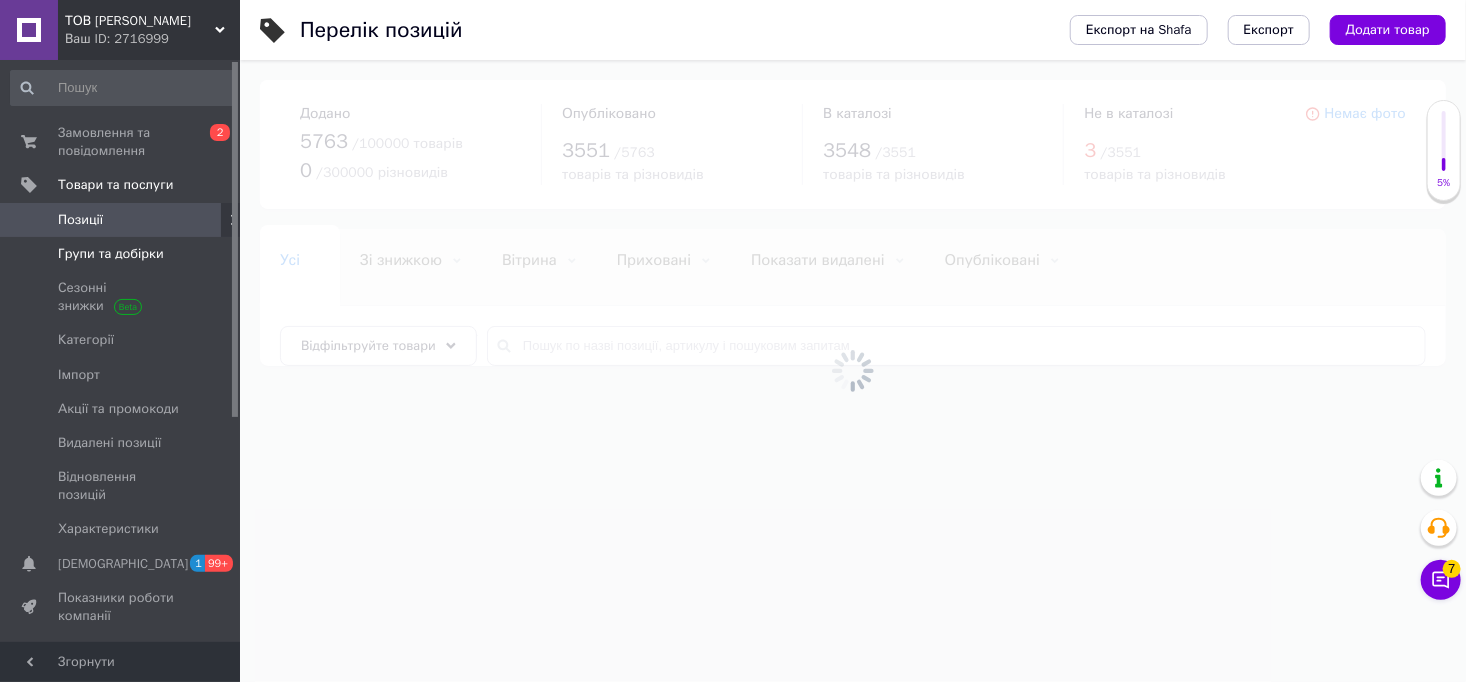 click on "Групи та добірки" at bounding box center [111, 254] 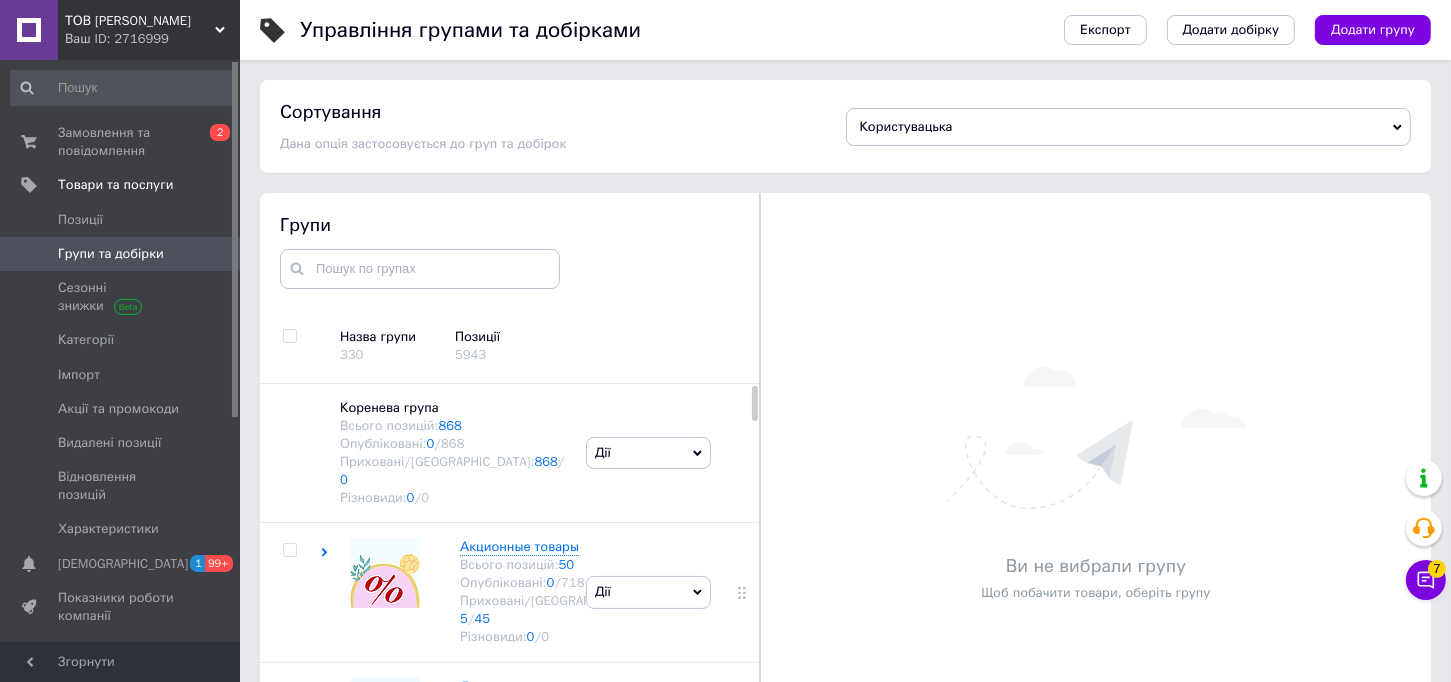 scroll, scrollTop: 73, scrollLeft: 0, axis: vertical 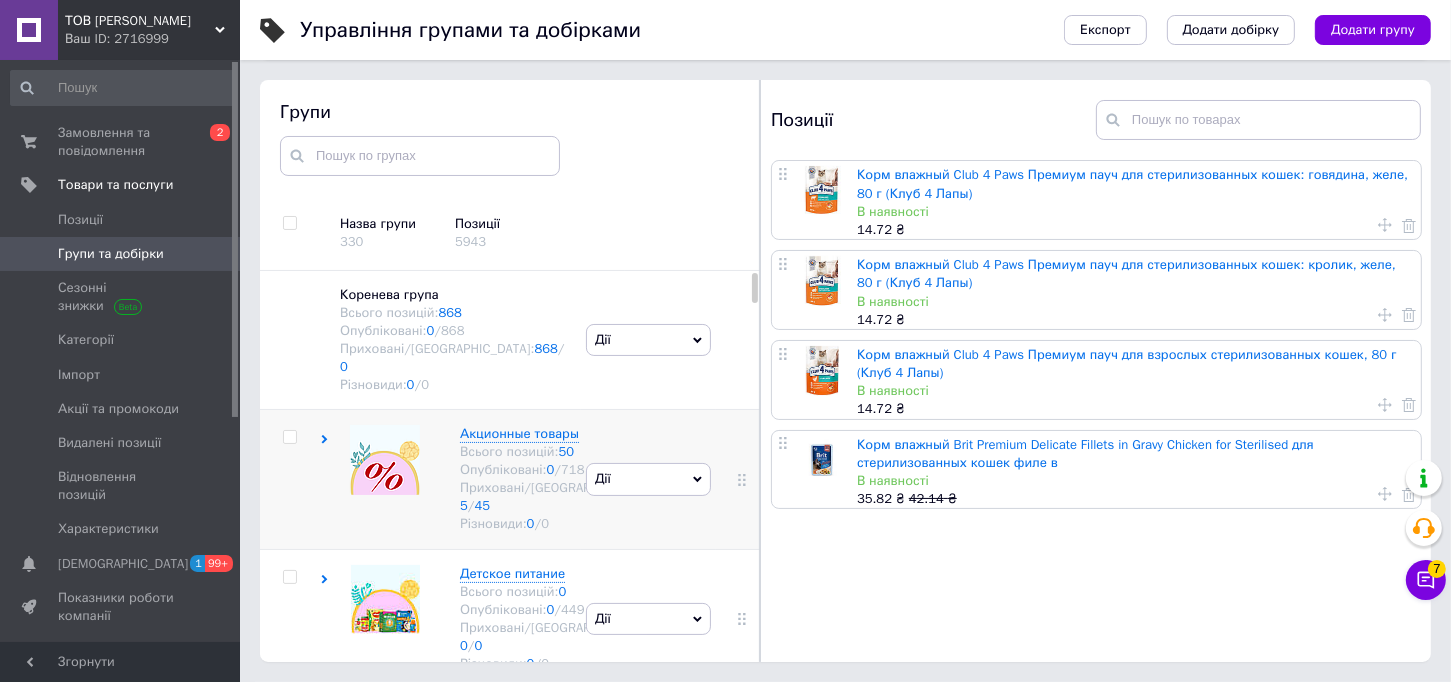 click at bounding box center [385, 460] 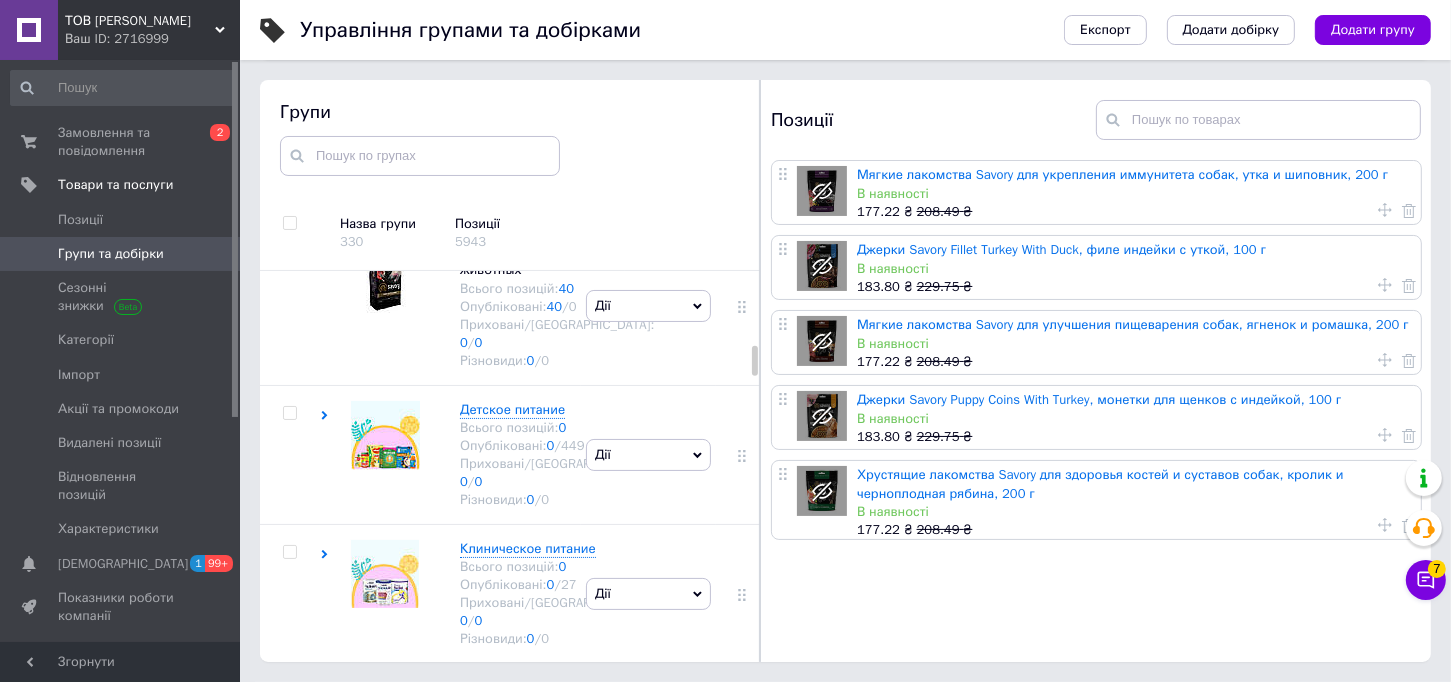 scroll, scrollTop: 1700, scrollLeft: 0, axis: vertical 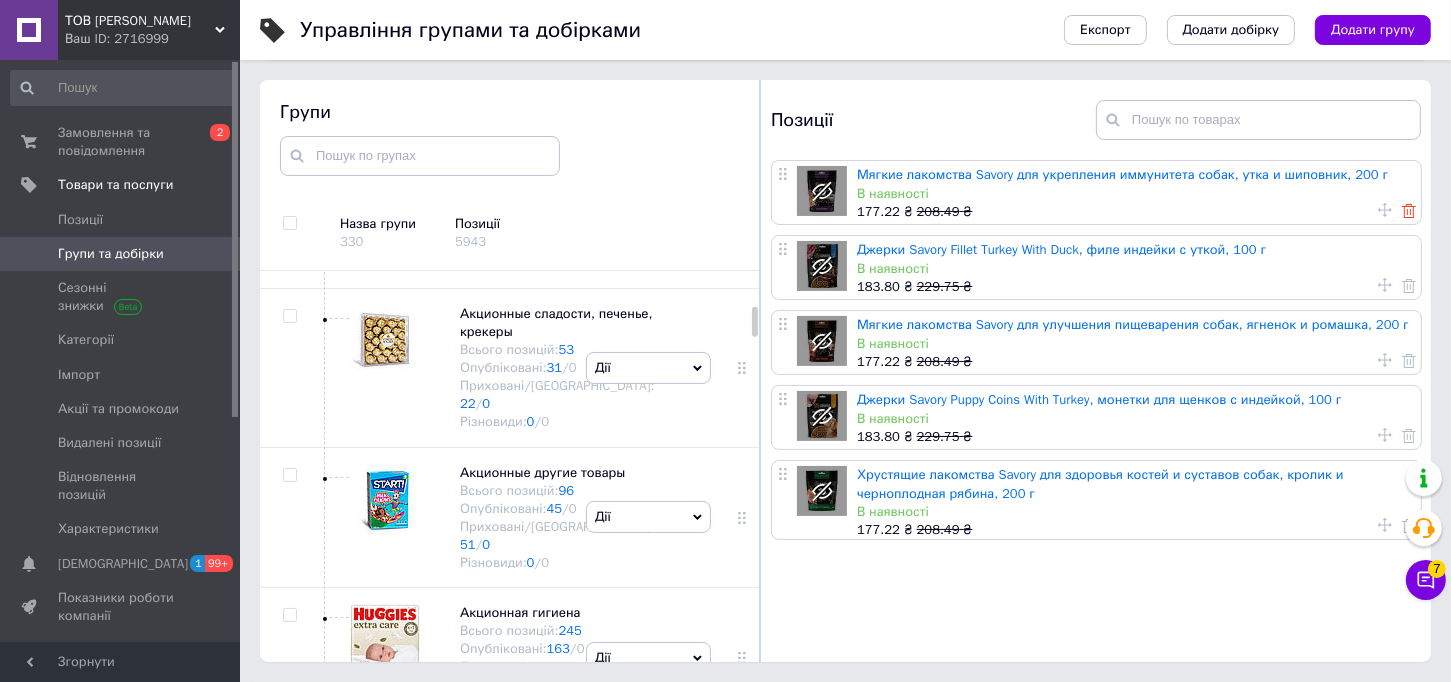 click 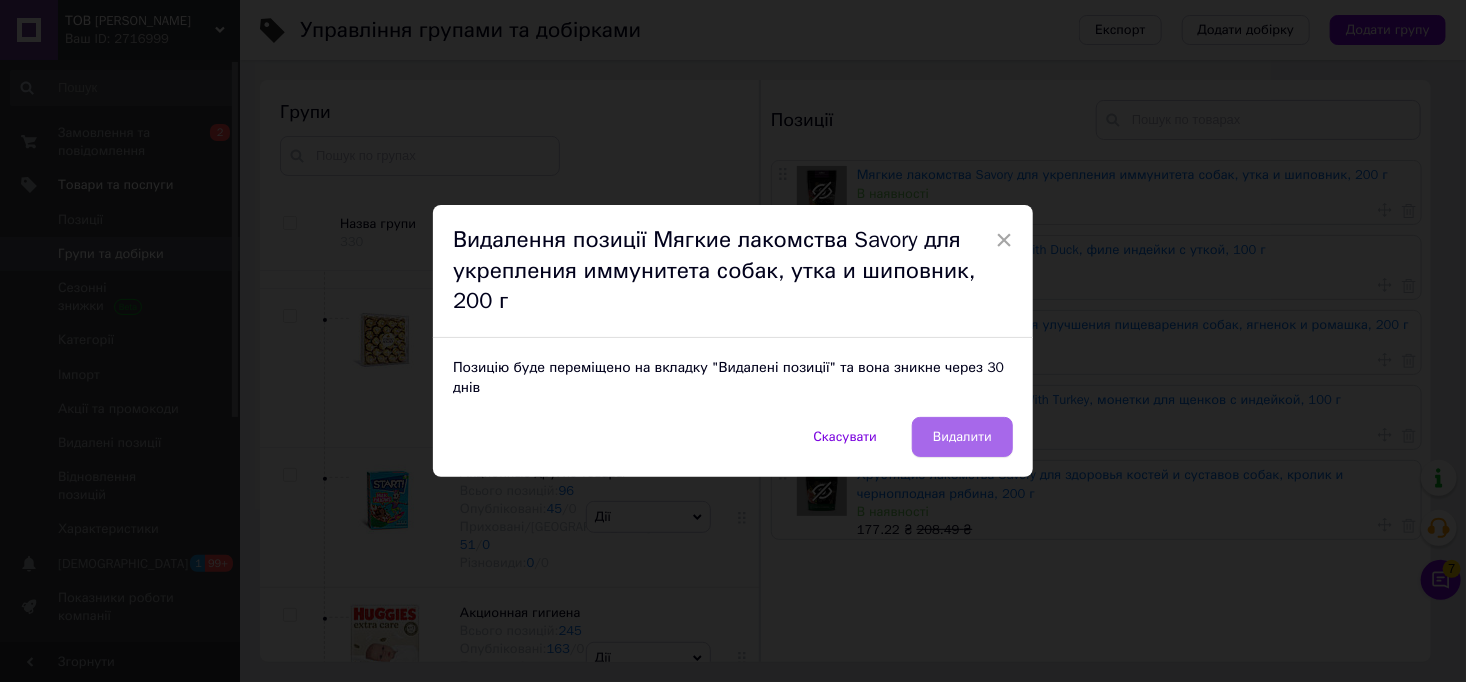 click on "Видалити" at bounding box center (962, 437) 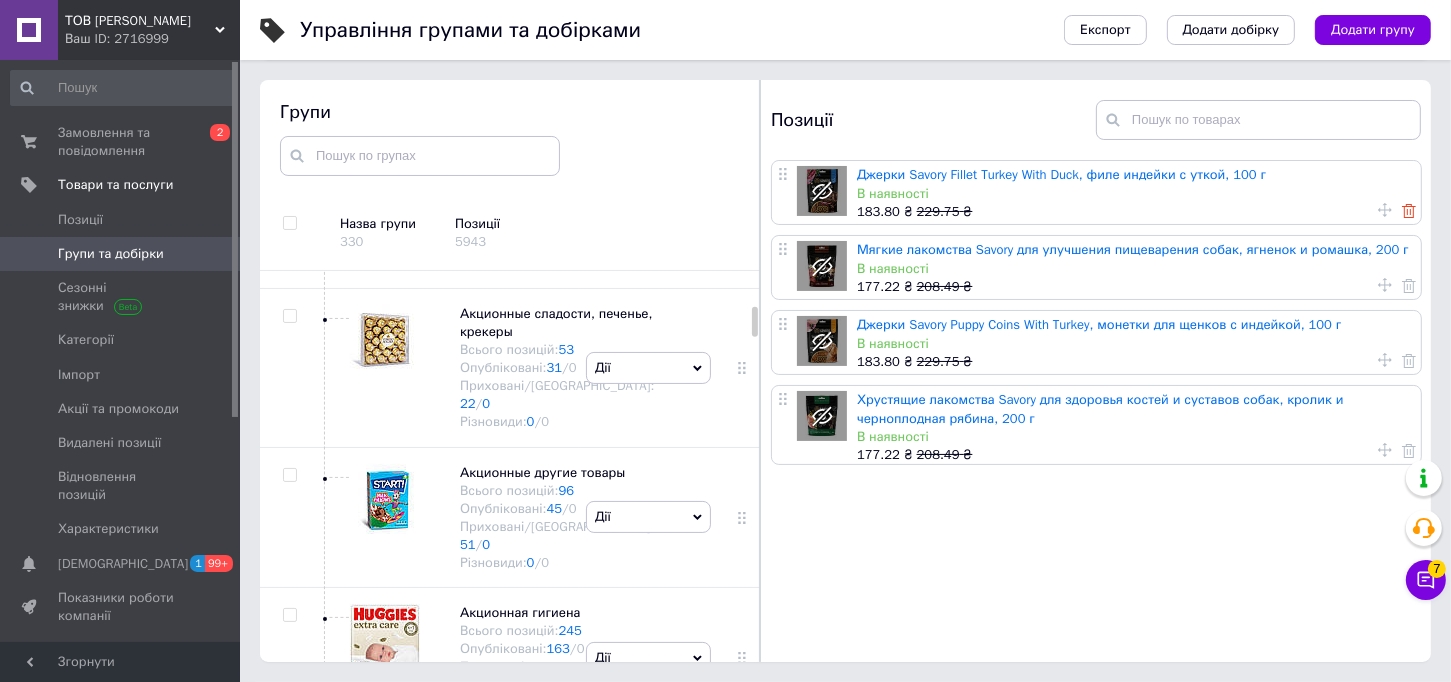 click 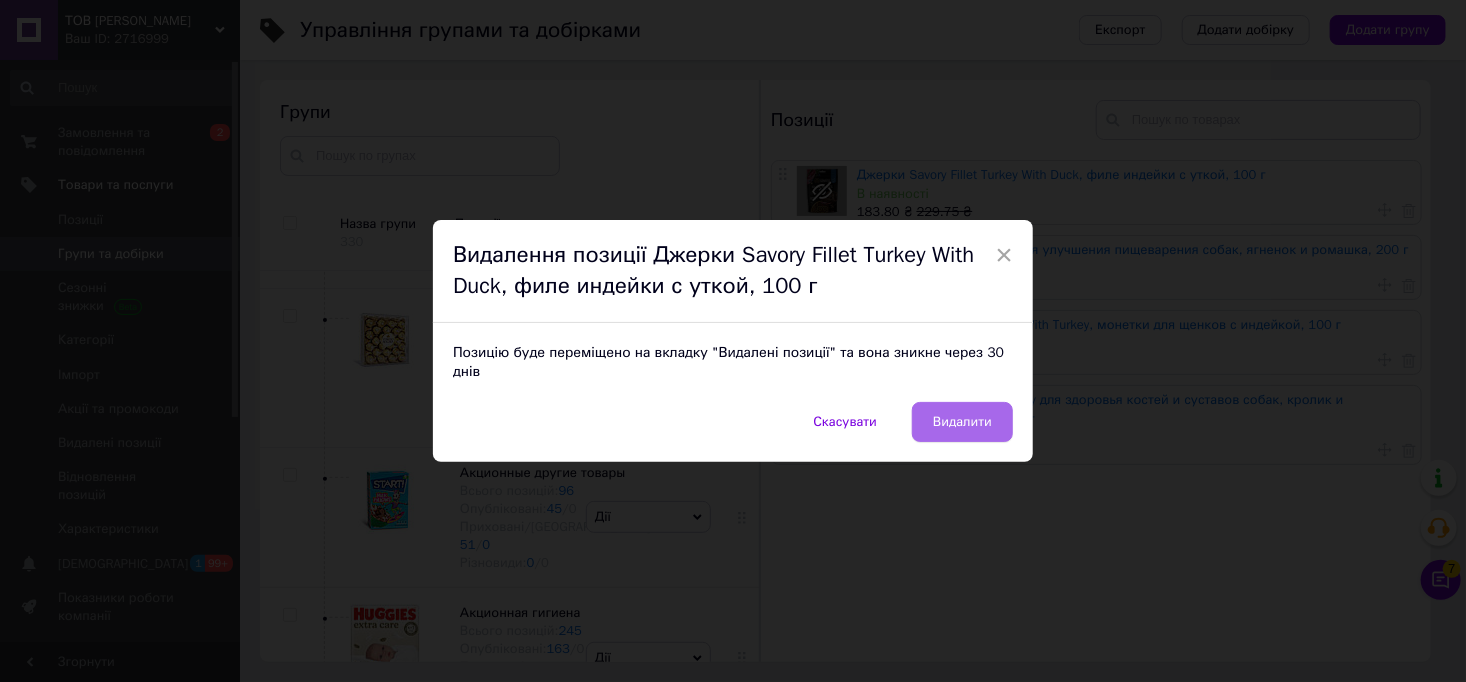 click on "Видалити" at bounding box center (962, 422) 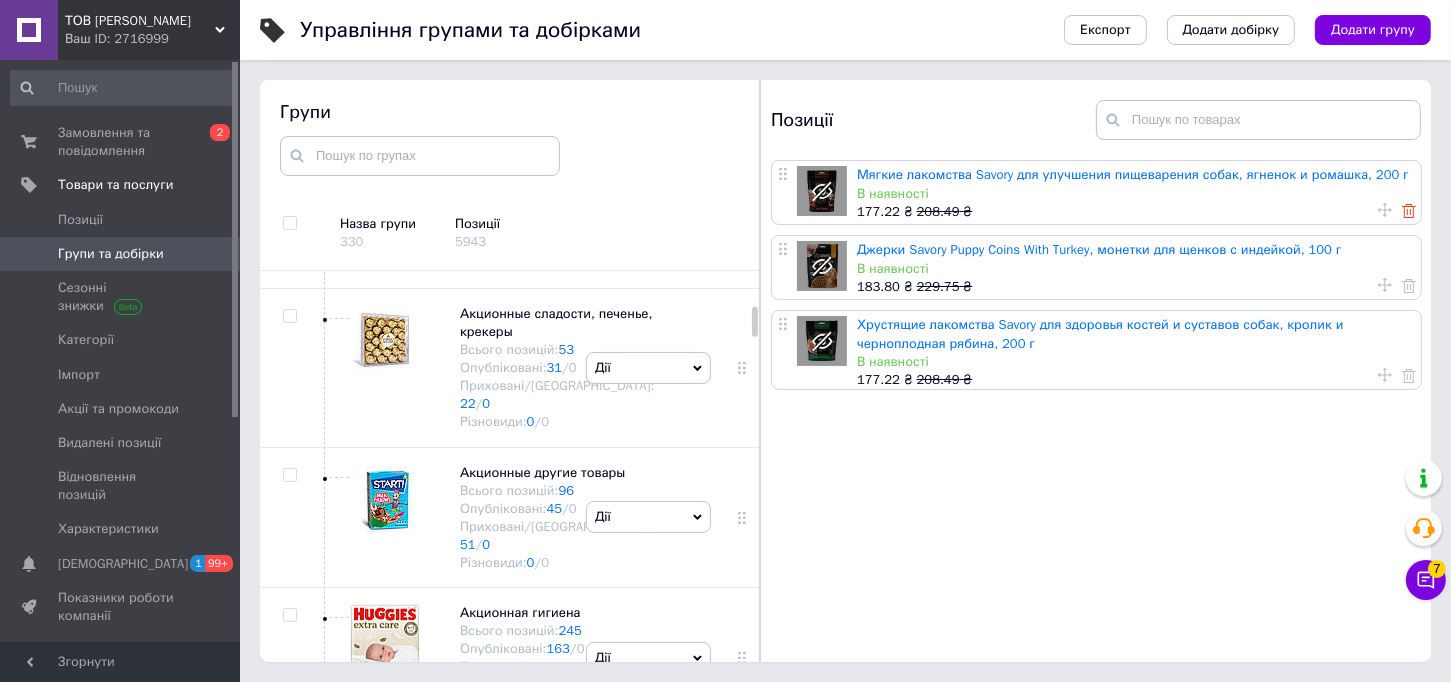 click 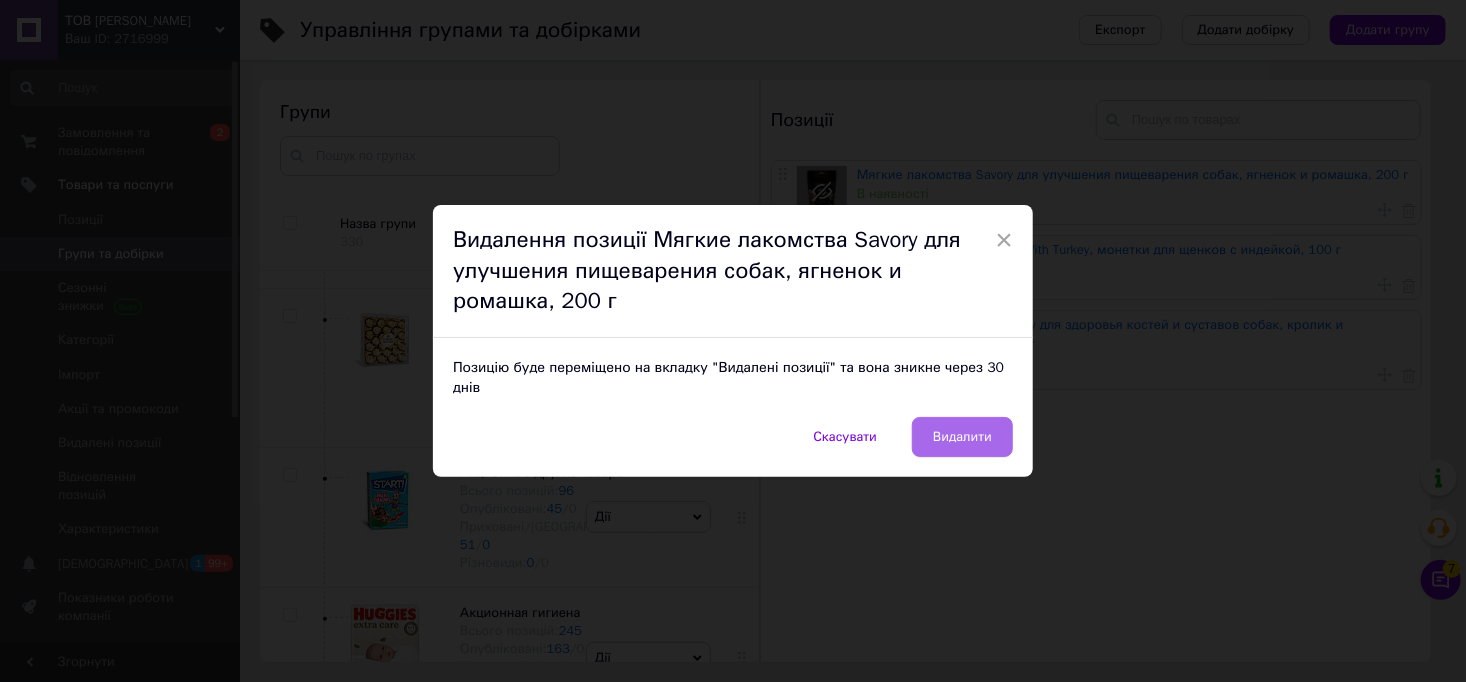 click on "Видалити" at bounding box center [962, 437] 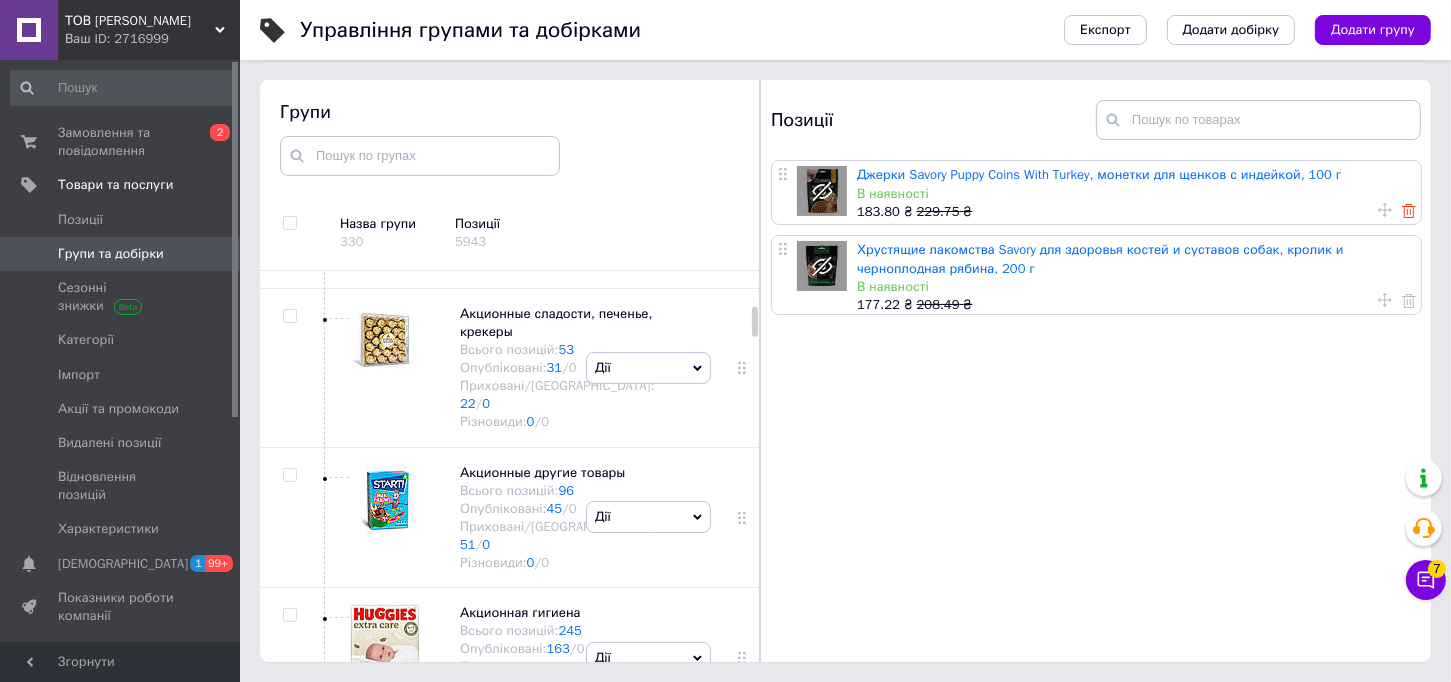 click 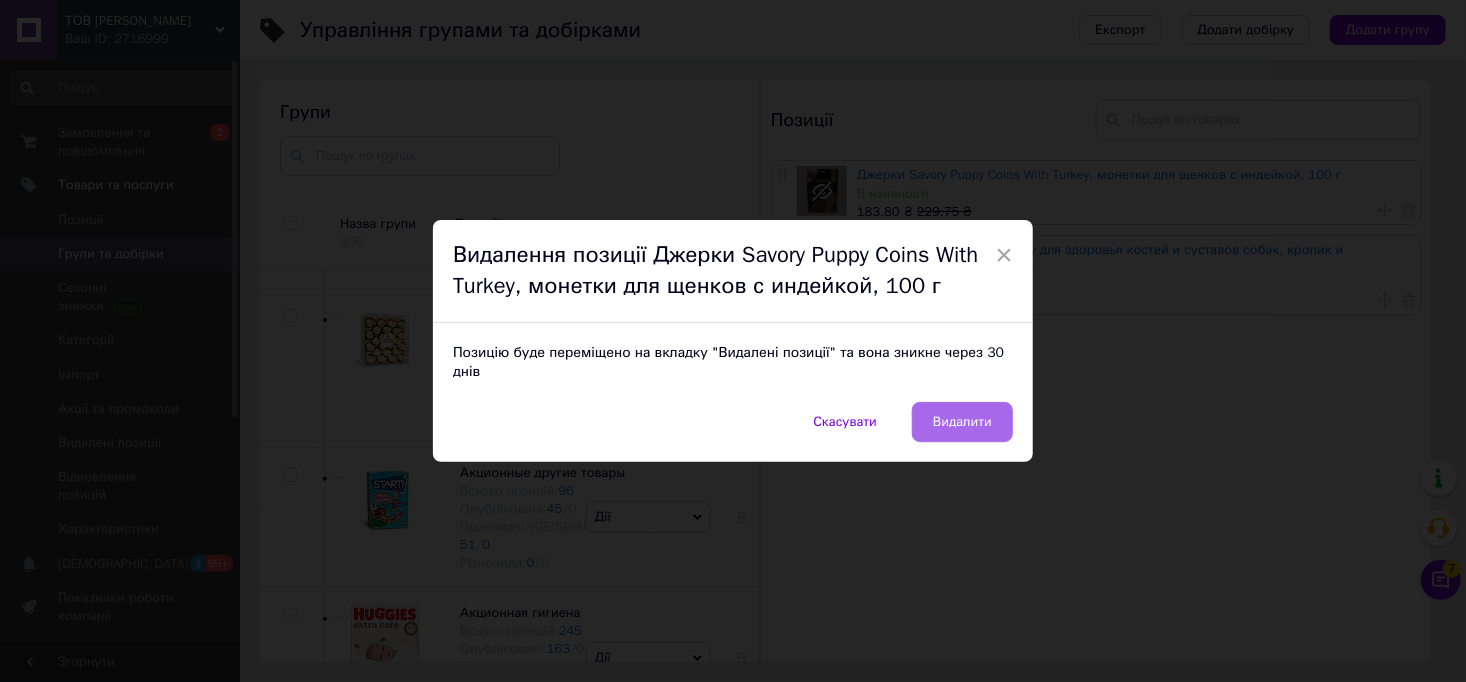 click on "Видалити" at bounding box center [962, 422] 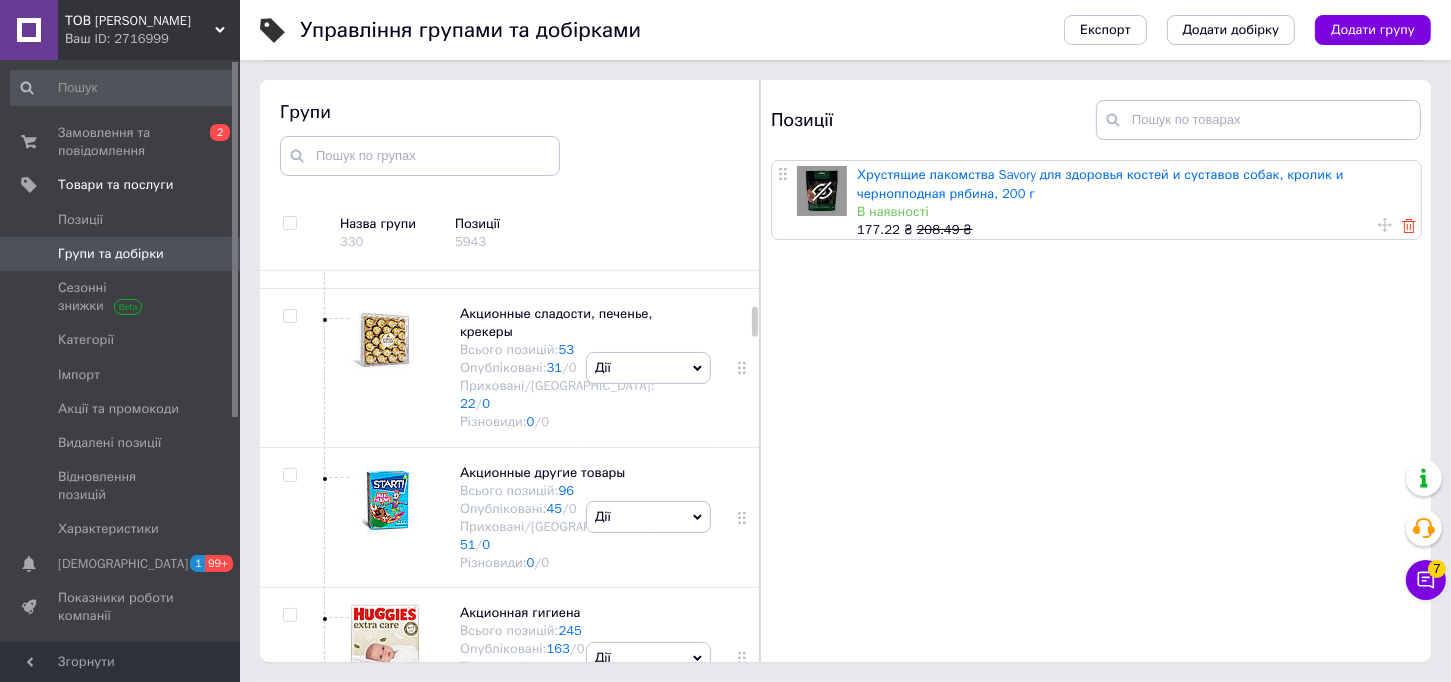 click 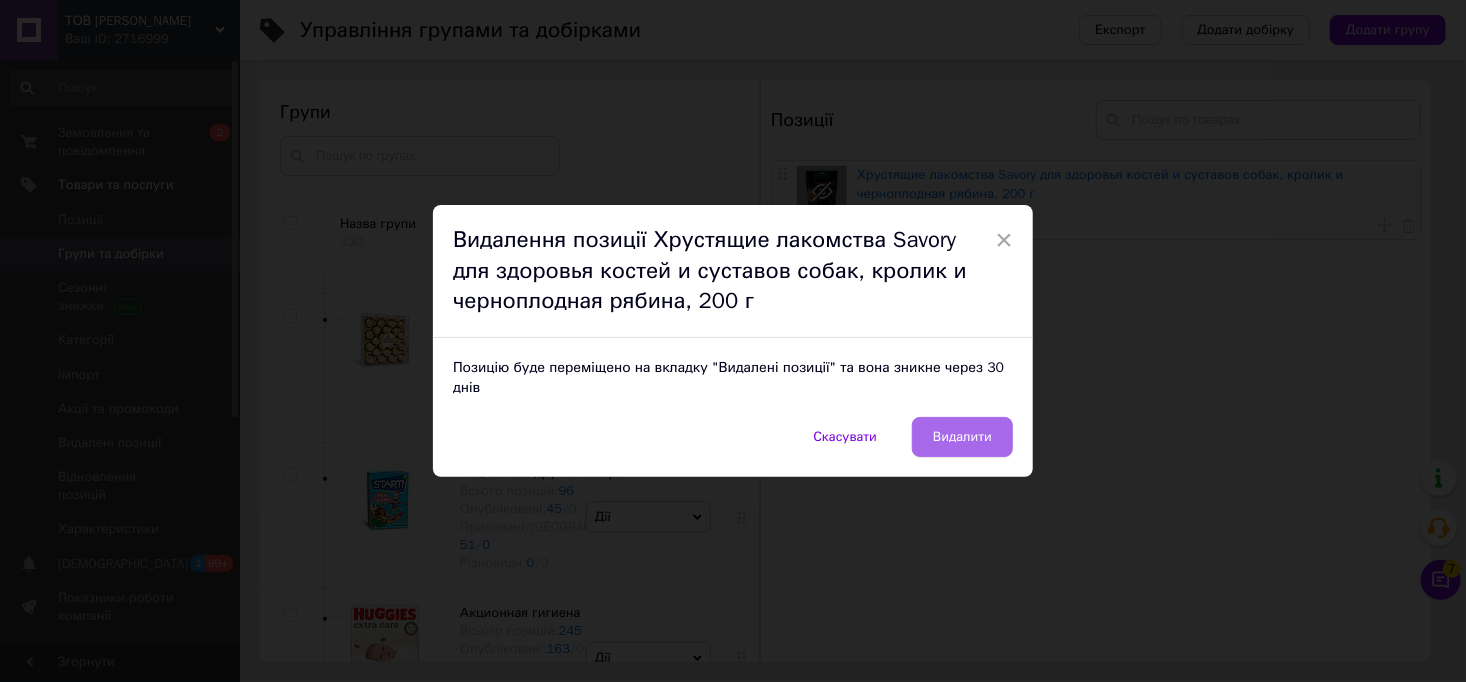 click on "Видалити" at bounding box center [962, 437] 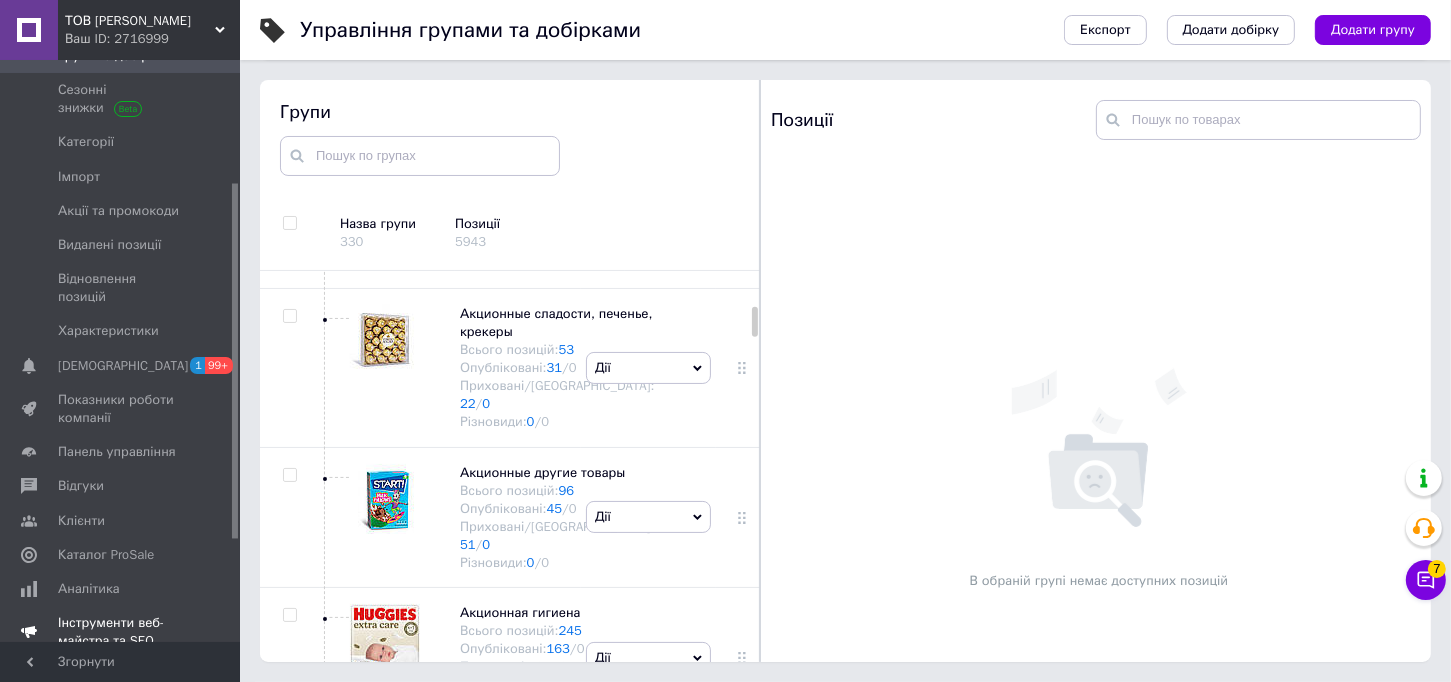 scroll, scrollTop: 200, scrollLeft: 0, axis: vertical 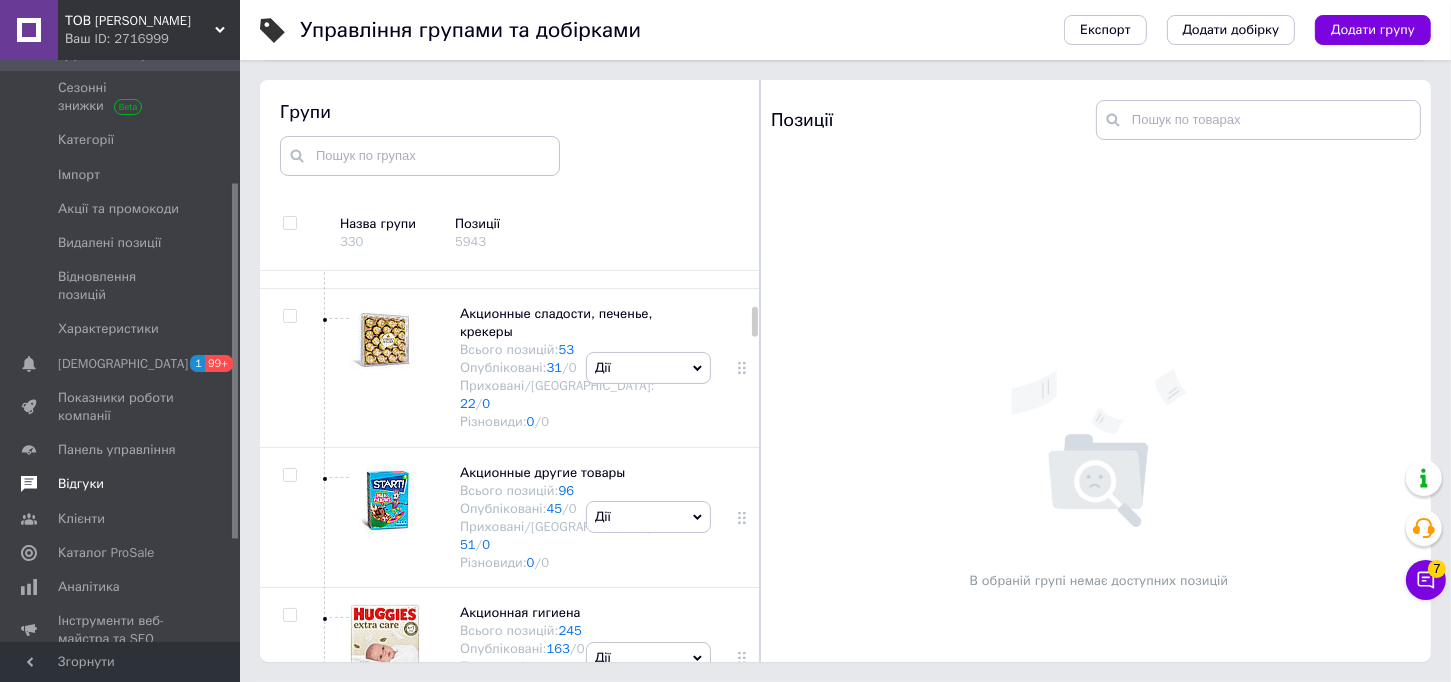 click on "Відгуки" at bounding box center (121, 484) 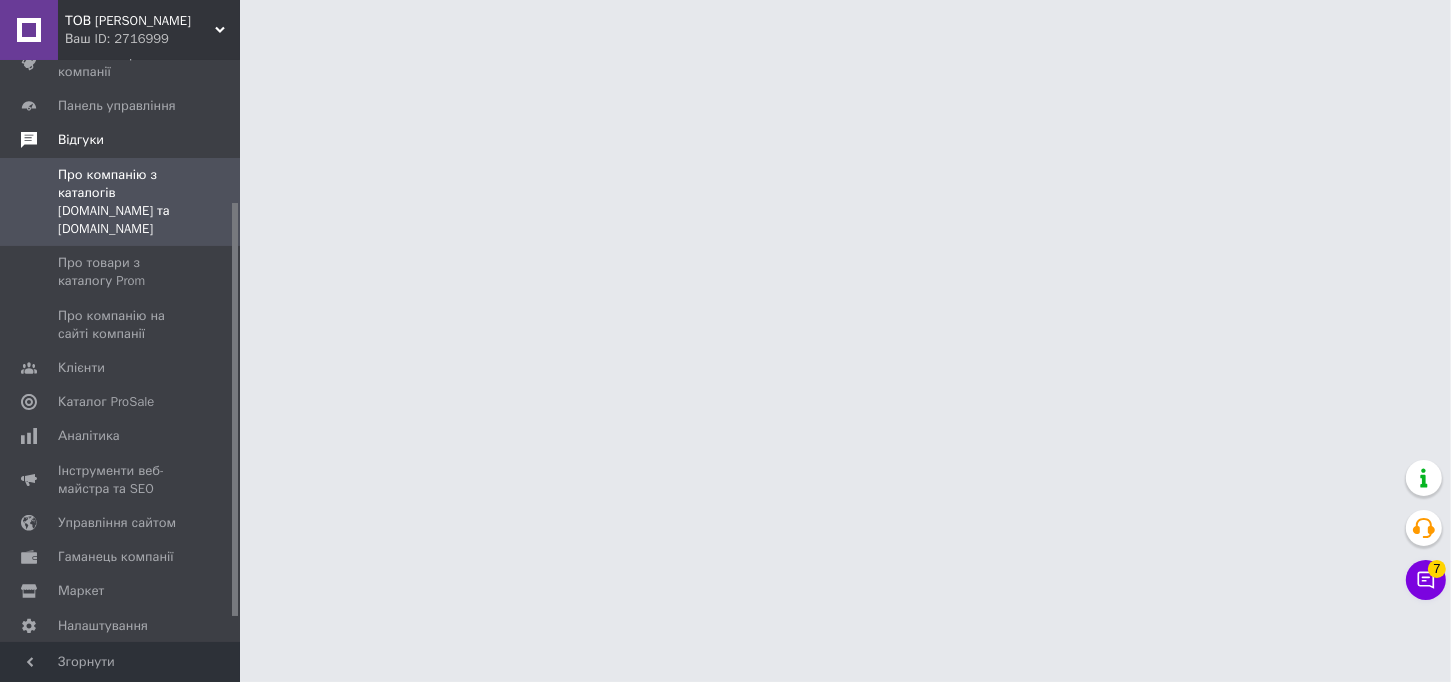 scroll, scrollTop: 0, scrollLeft: 0, axis: both 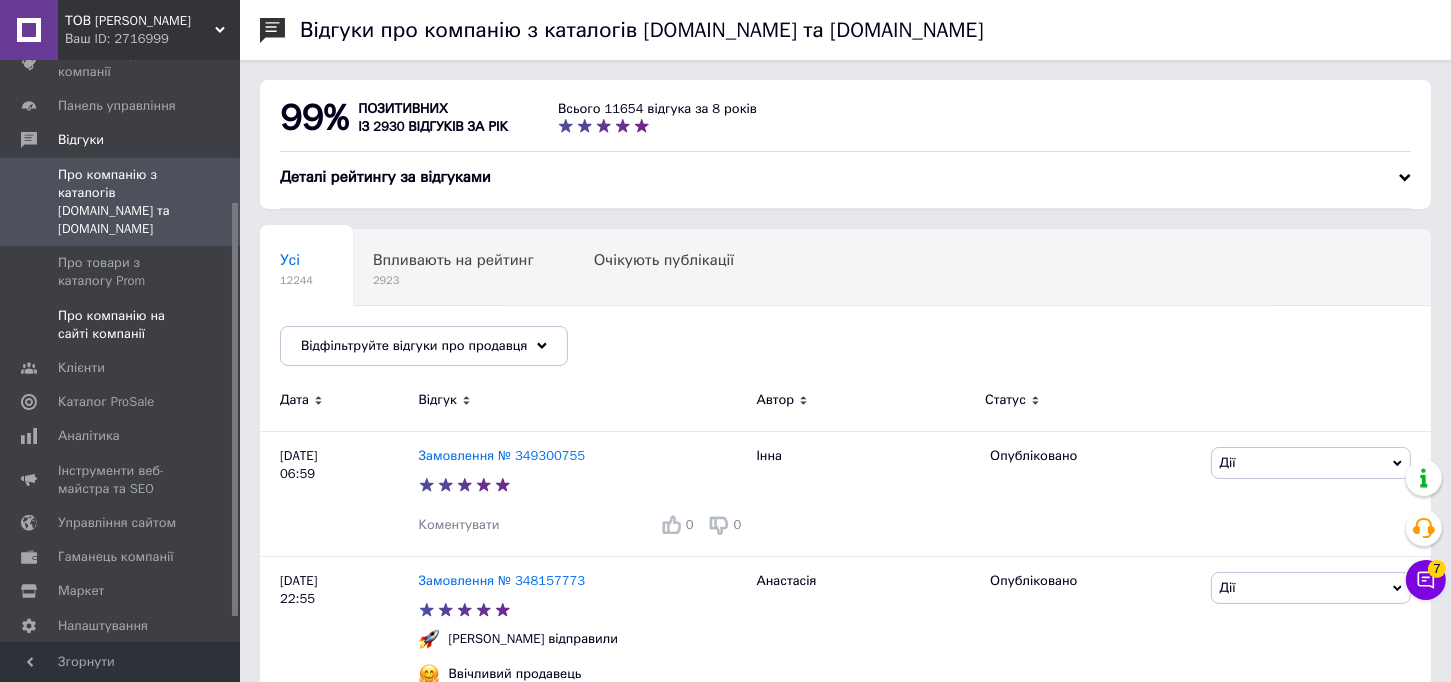 click on "Про компанію на сайті компанії" at bounding box center [121, 325] 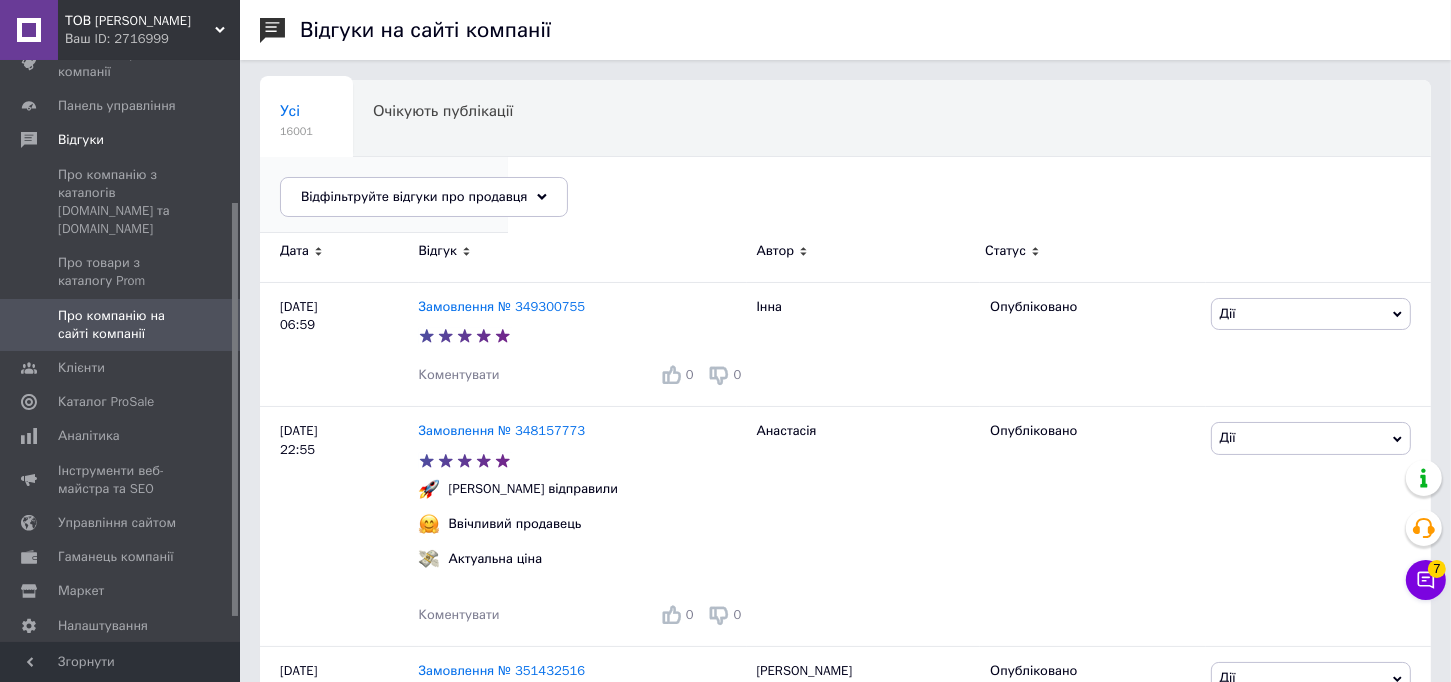 click on "Опубліковані без комен..." at bounding box center (374, 187) 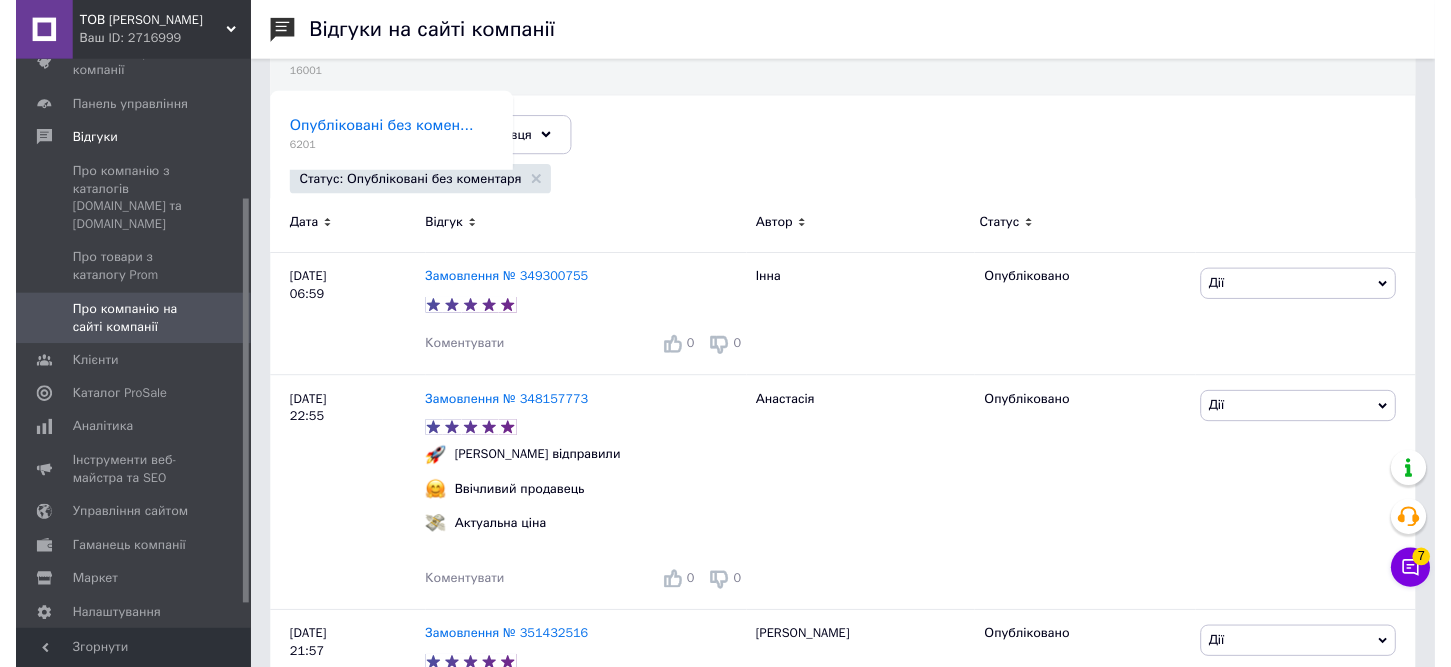 scroll, scrollTop: 0, scrollLeft: 0, axis: both 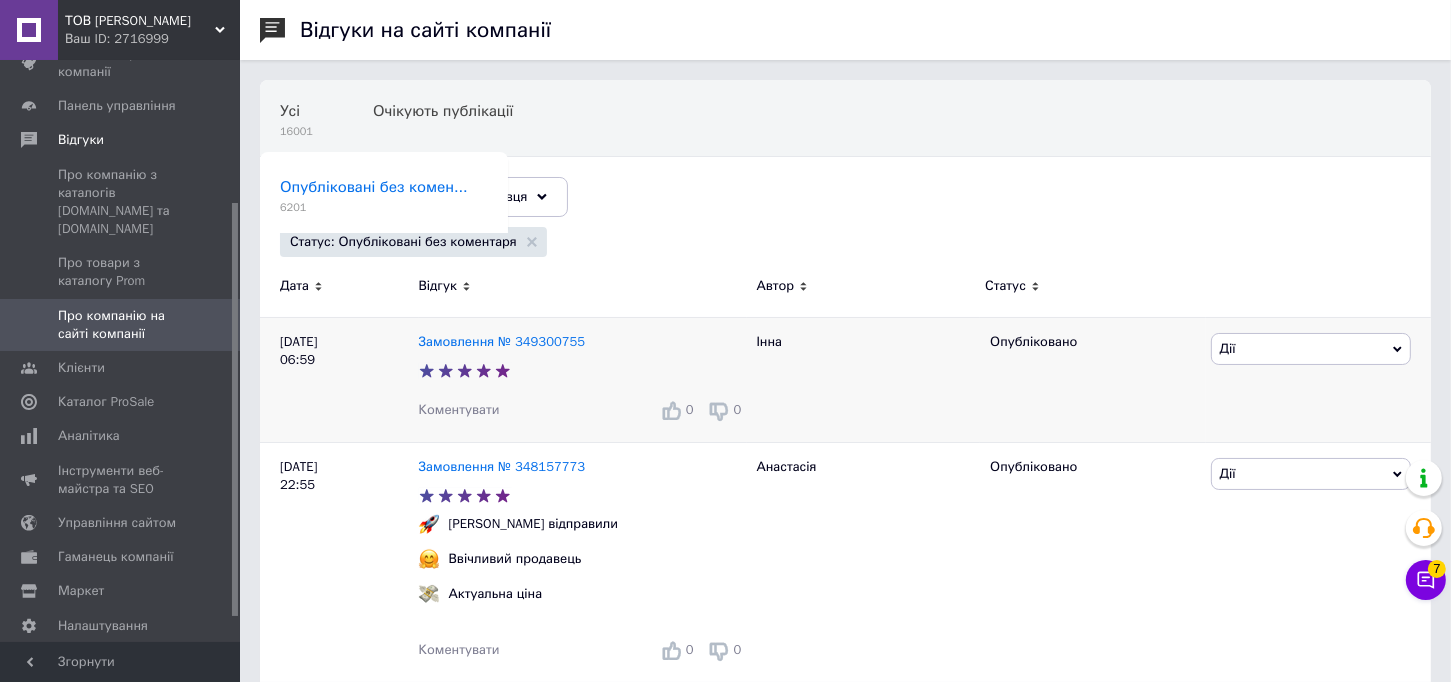 click on "Коментувати" at bounding box center (459, 409) 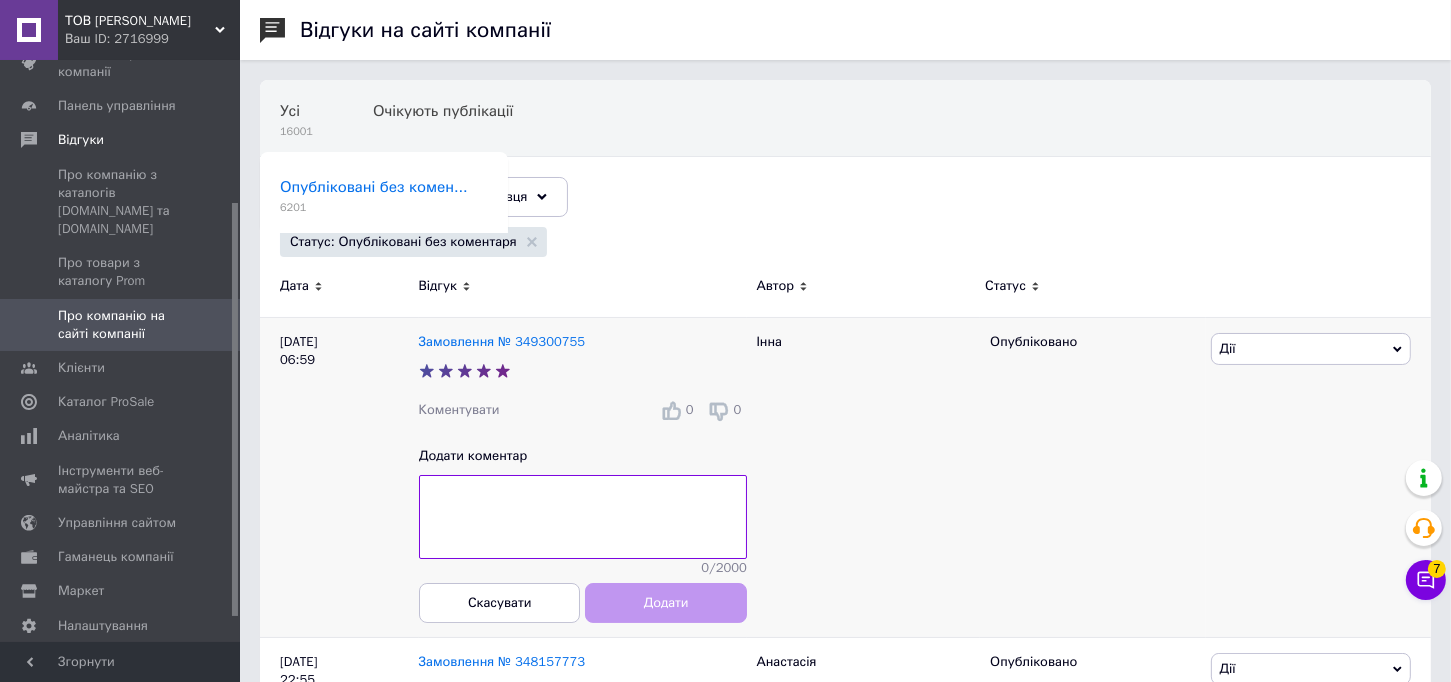 click at bounding box center (583, 517) 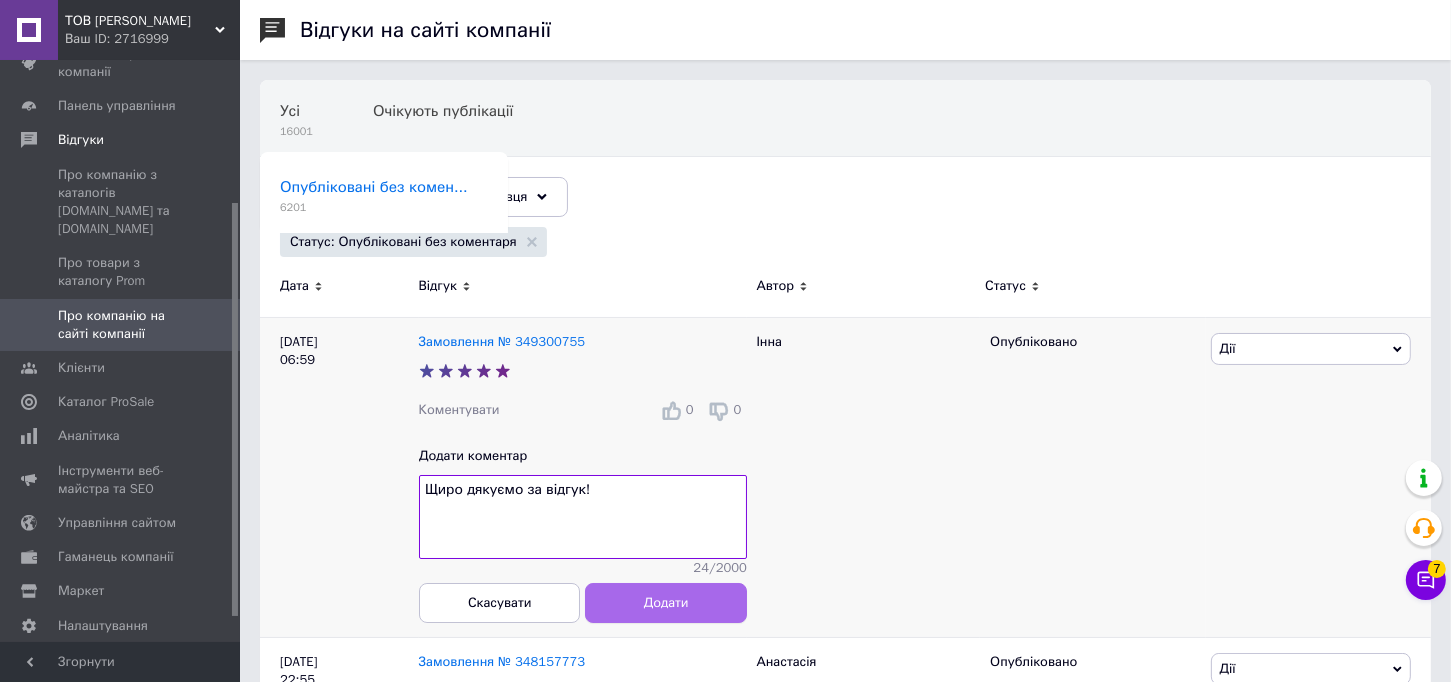 type on "Щиро дякуємо за відгук!" 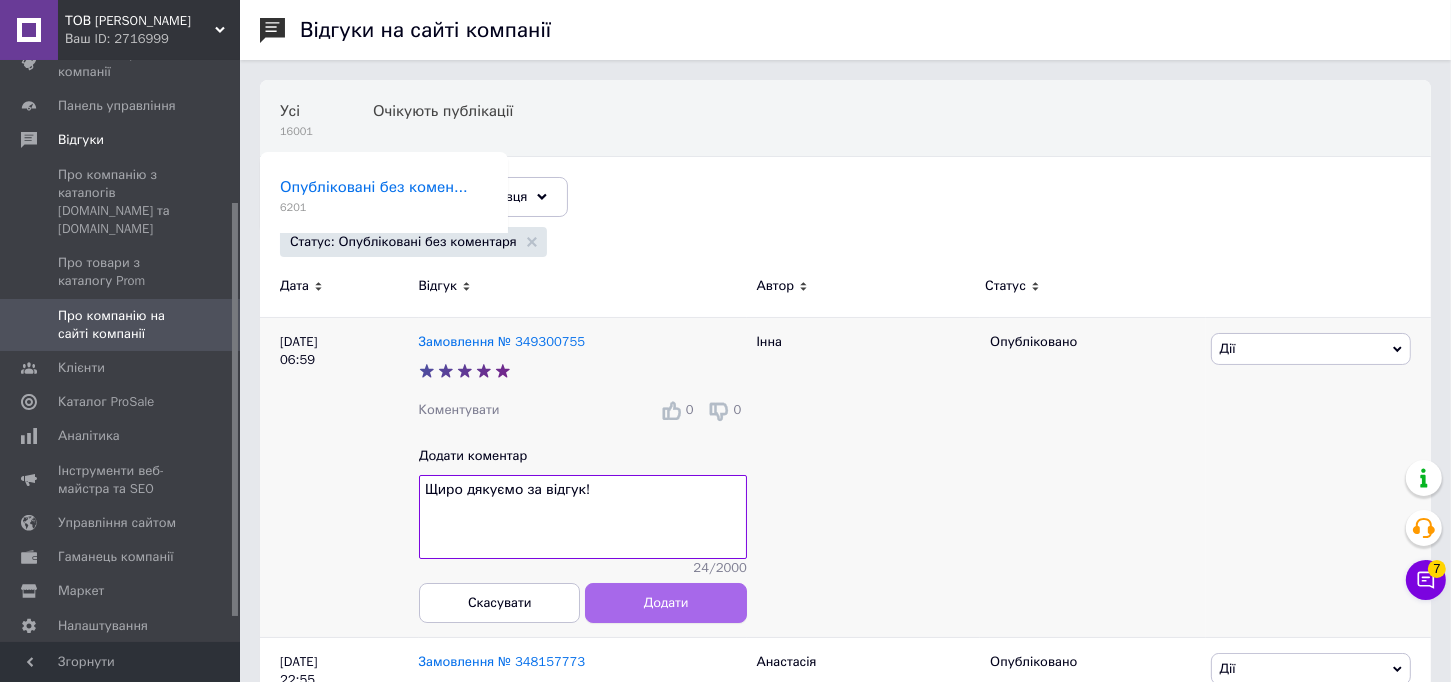 click on "Додати" at bounding box center (665, 602) 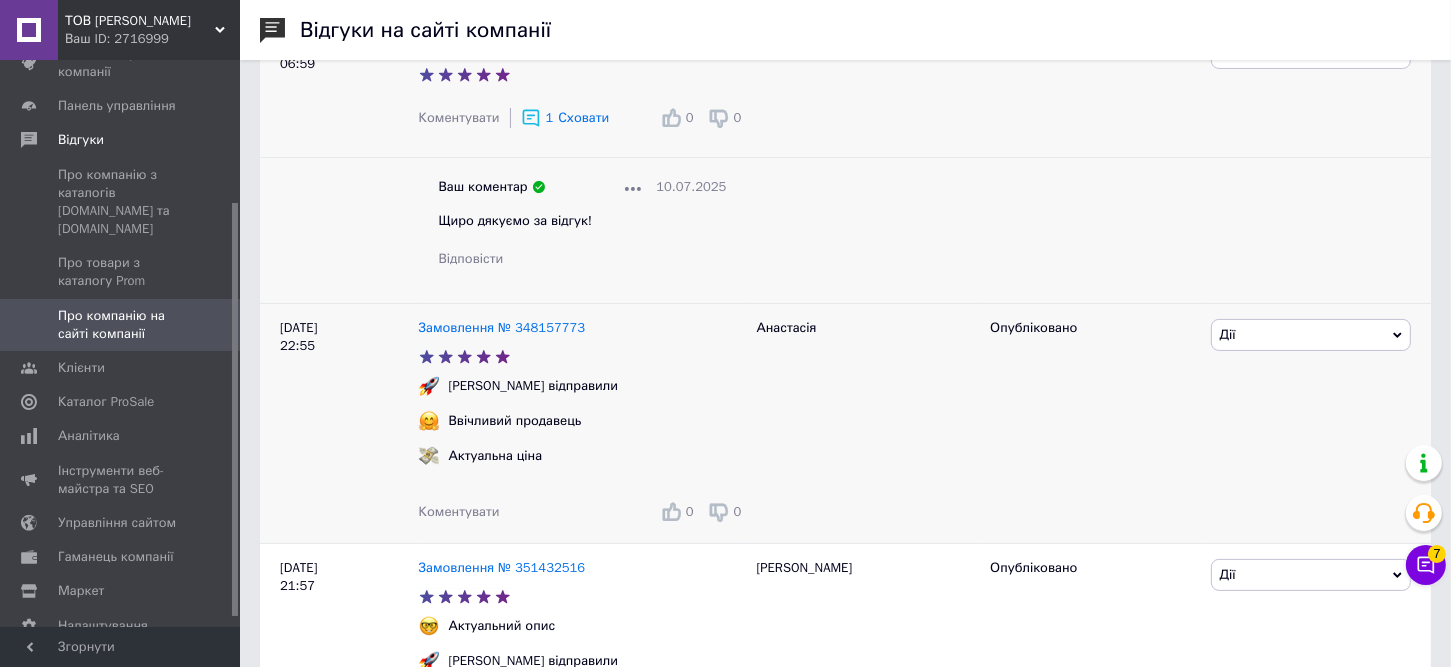 scroll, scrollTop: 300, scrollLeft: 0, axis: vertical 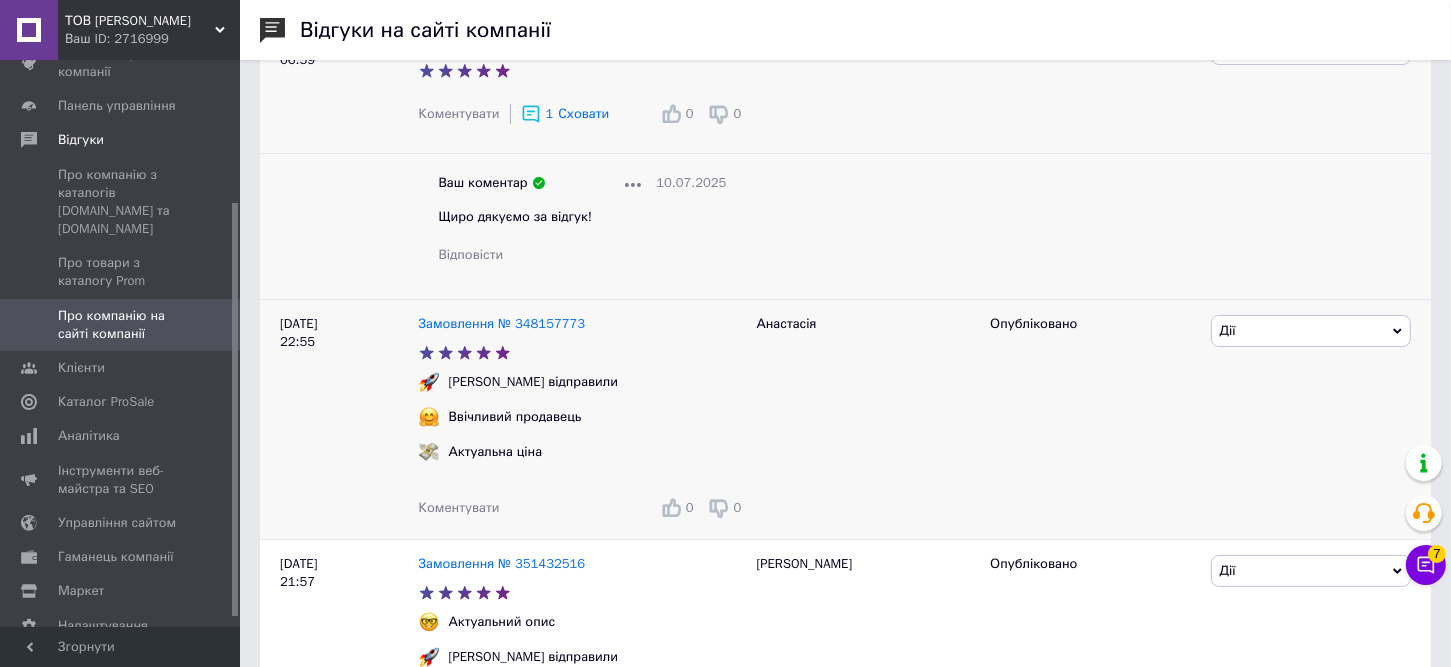 click on "Коментувати" at bounding box center [459, 507] 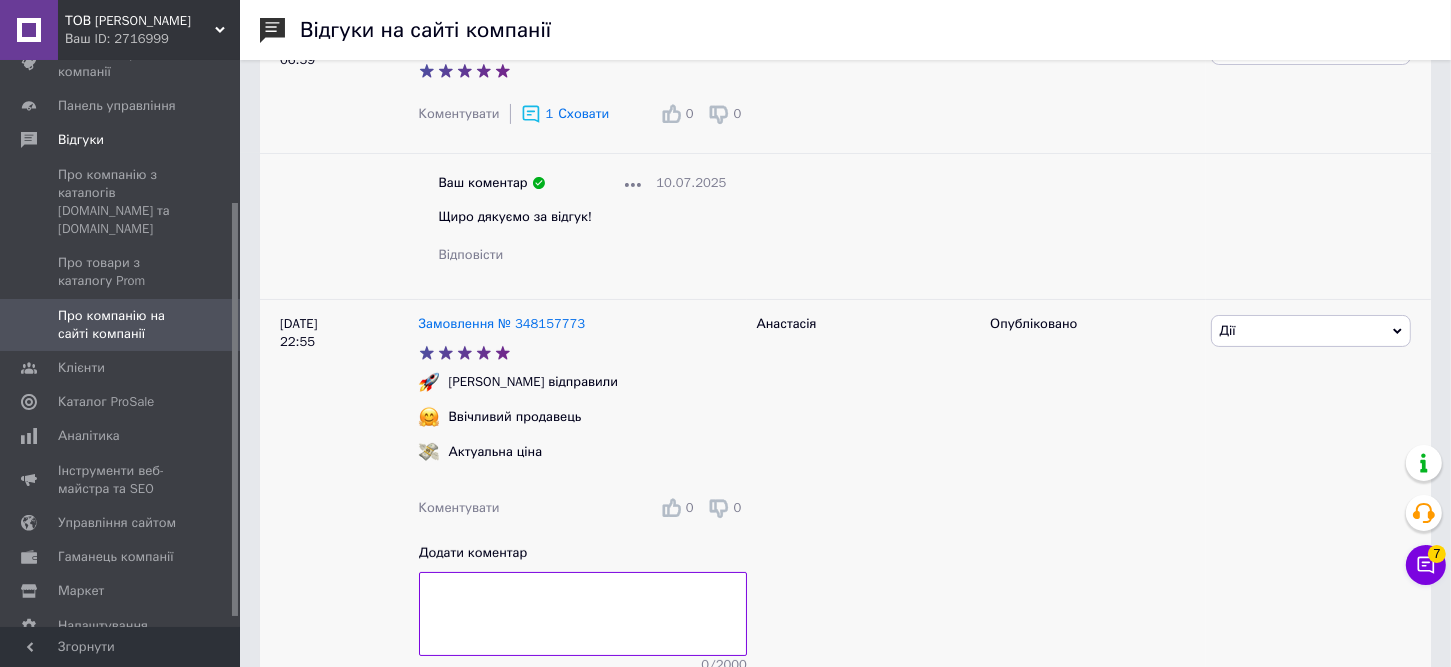 click at bounding box center [583, 614] 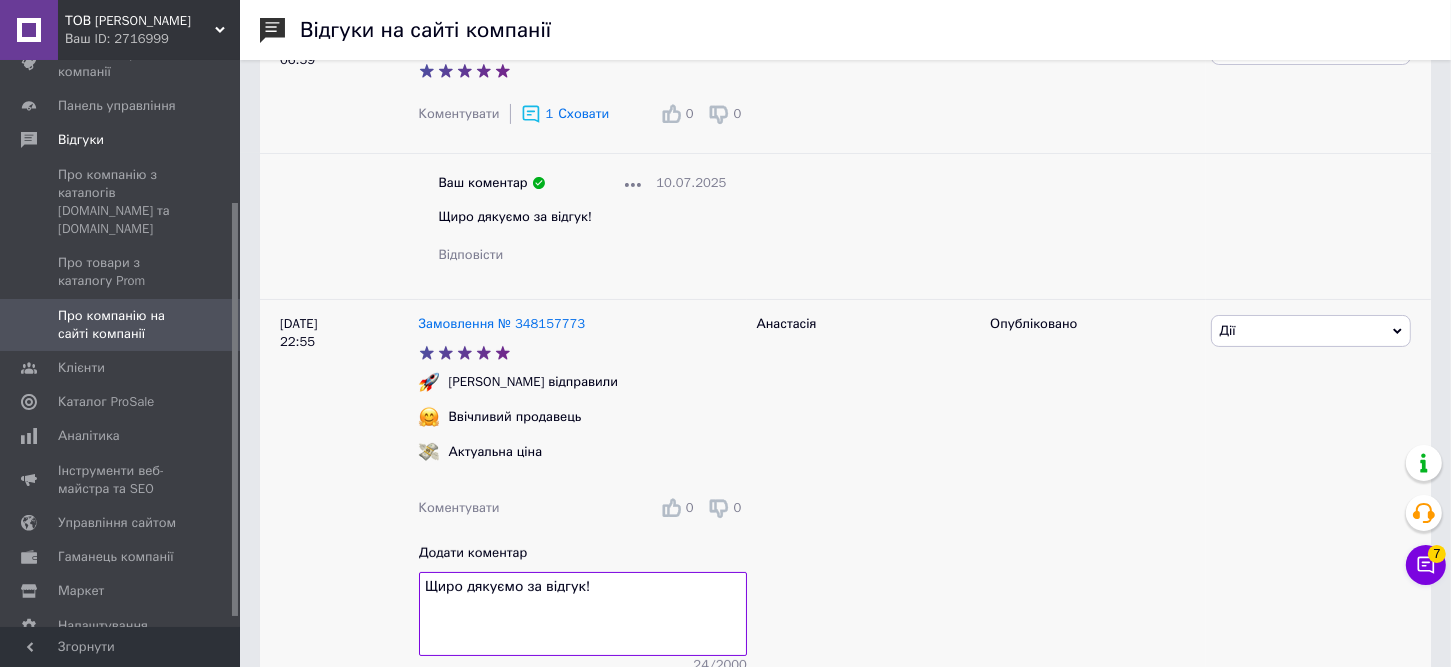 scroll, scrollTop: 500, scrollLeft: 0, axis: vertical 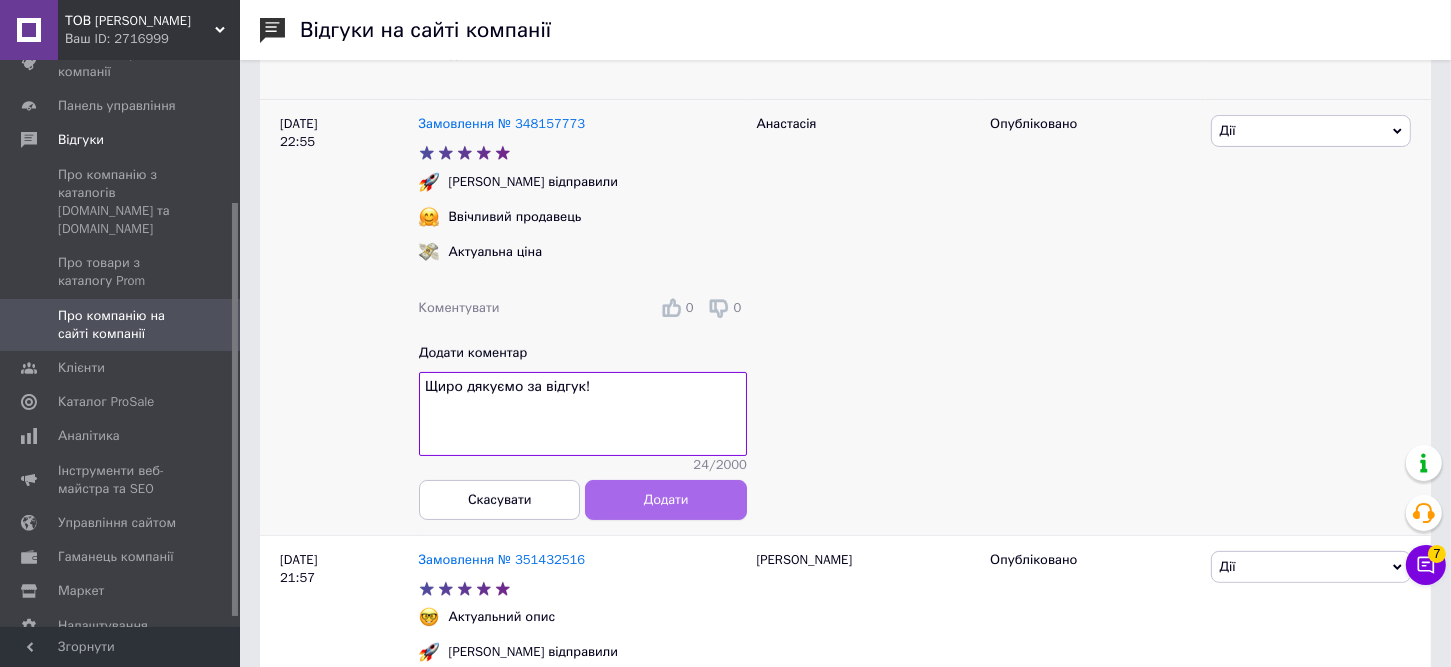 type on "Щиро дякуємо за відгук!" 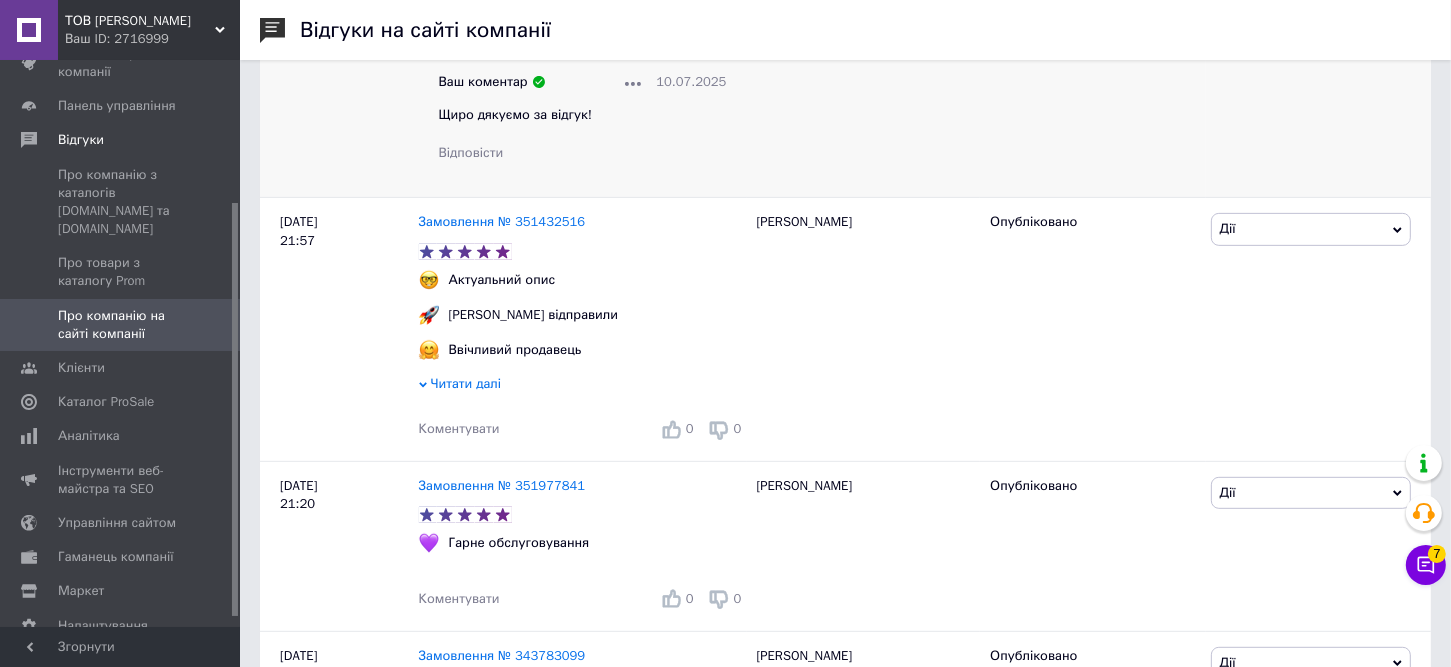 scroll, scrollTop: 800, scrollLeft: 0, axis: vertical 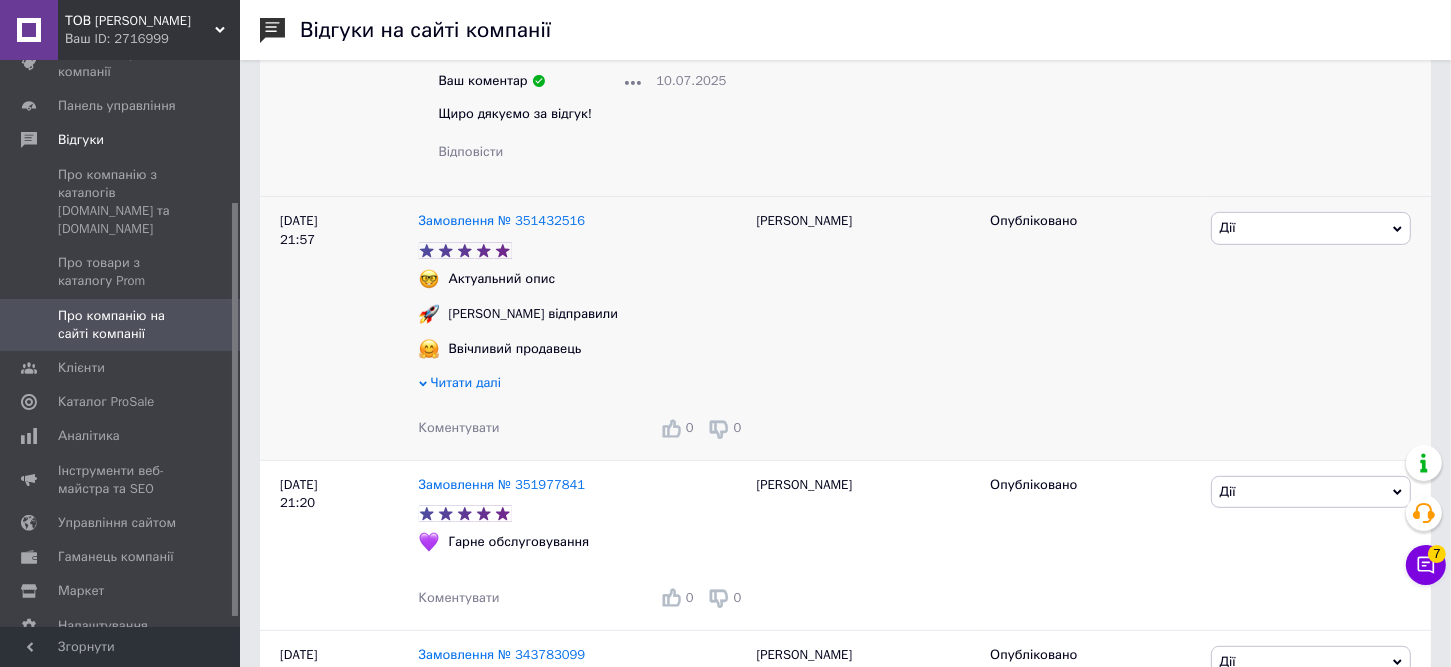 click on "Коментувати" at bounding box center (459, 427) 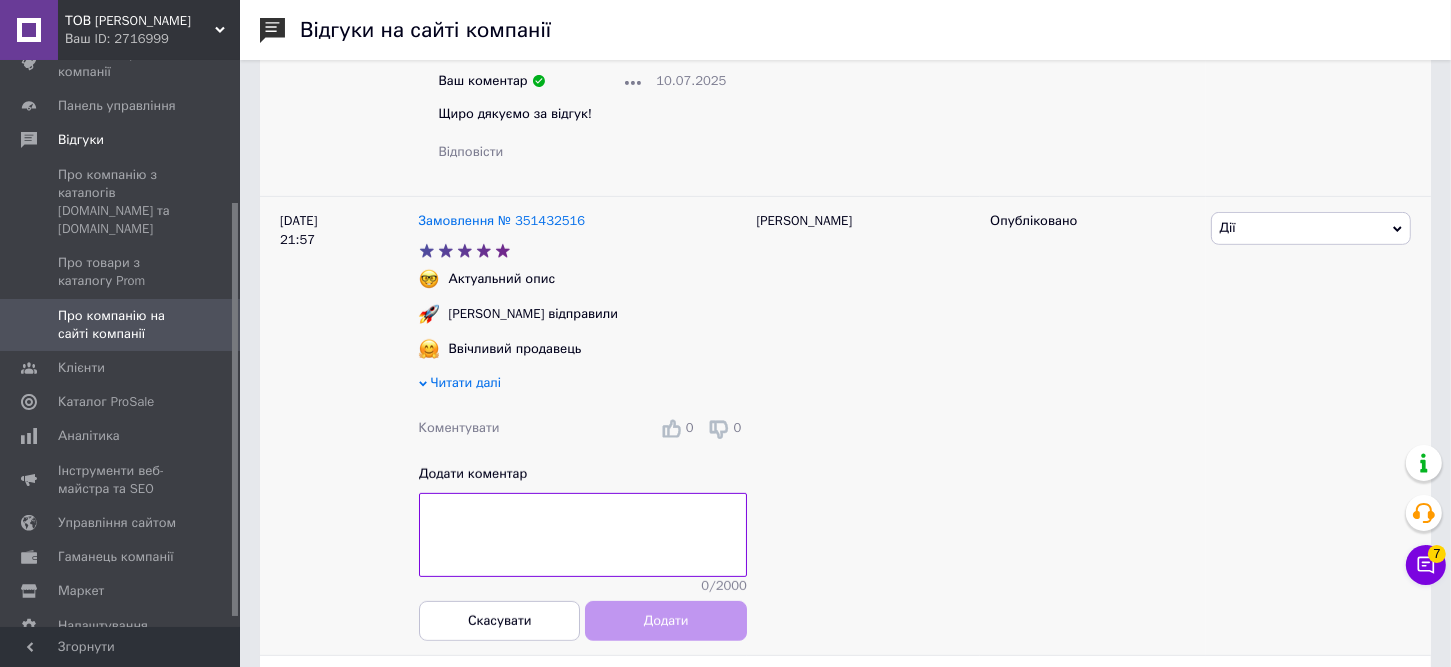 click at bounding box center [583, 535] 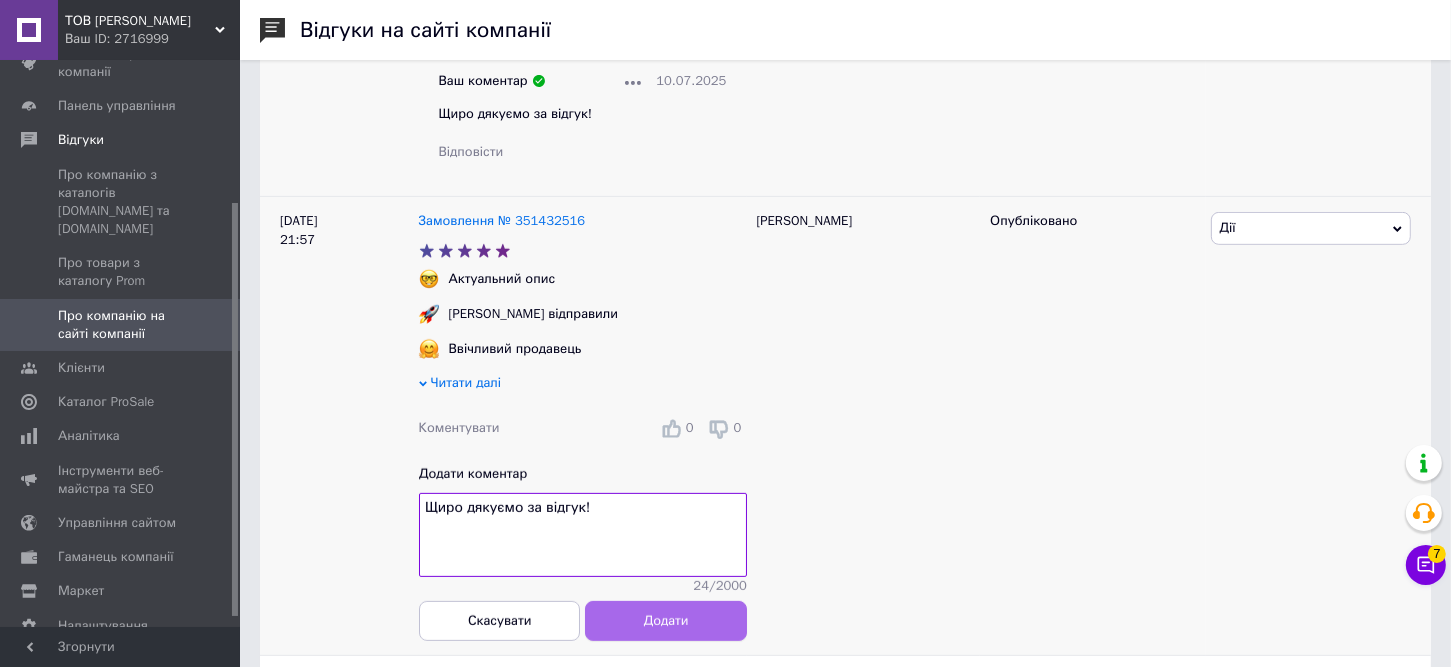 type on "Щиро дякуємо за відгук!" 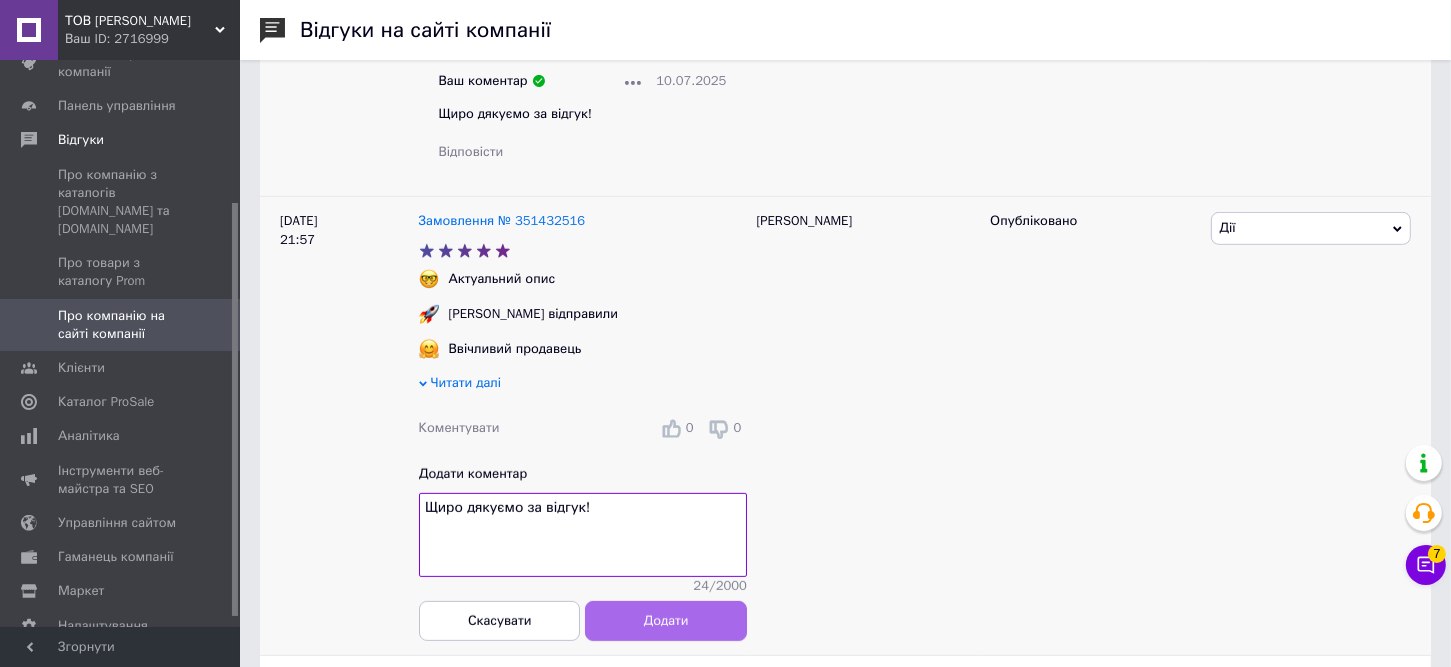 click on "Додати" at bounding box center [665, 620] 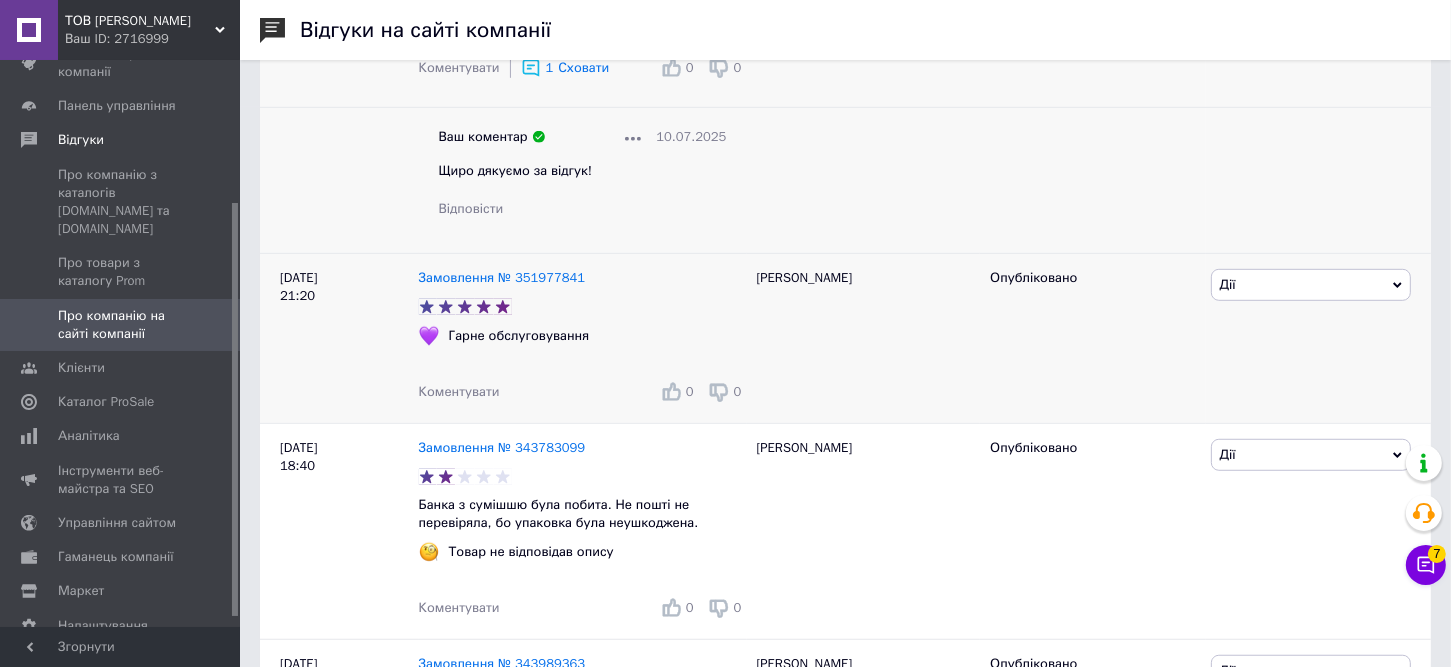 scroll, scrollTop: 1200, scrollLeft: 0, axis: vertical 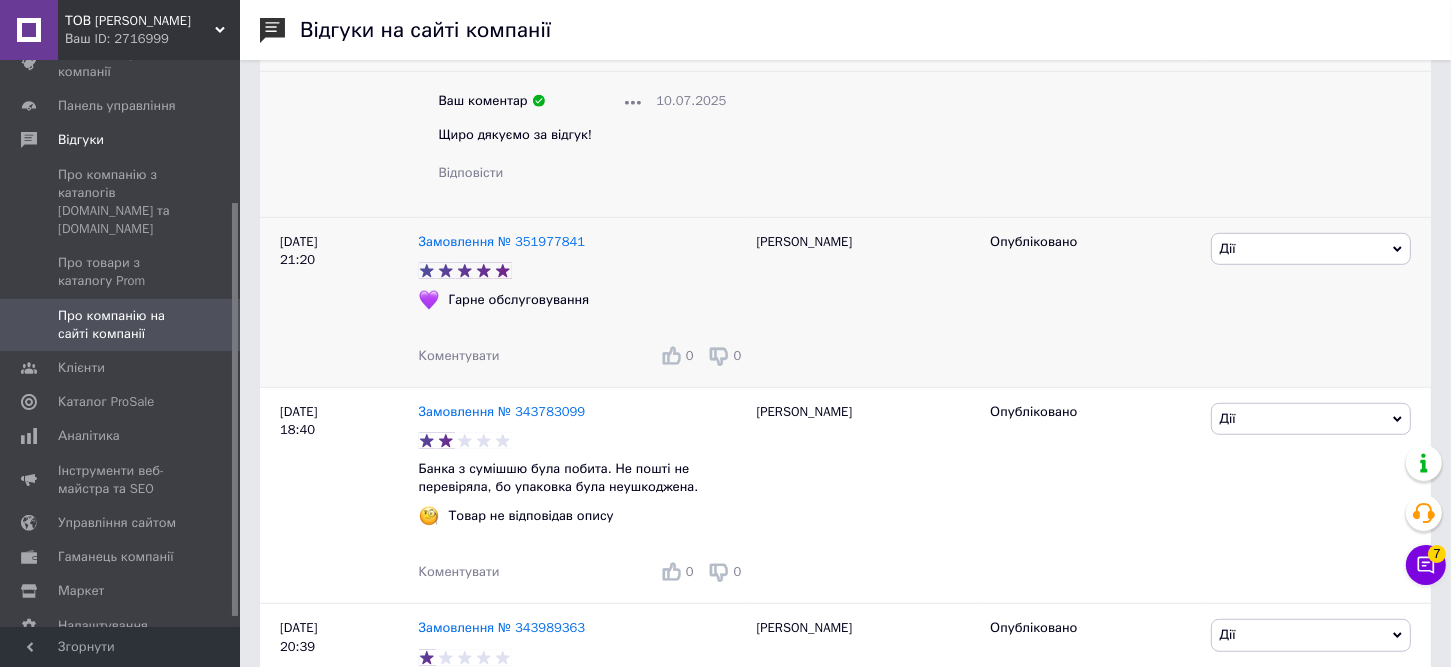 click on "Коментувати" at bounding box center (459, 355) 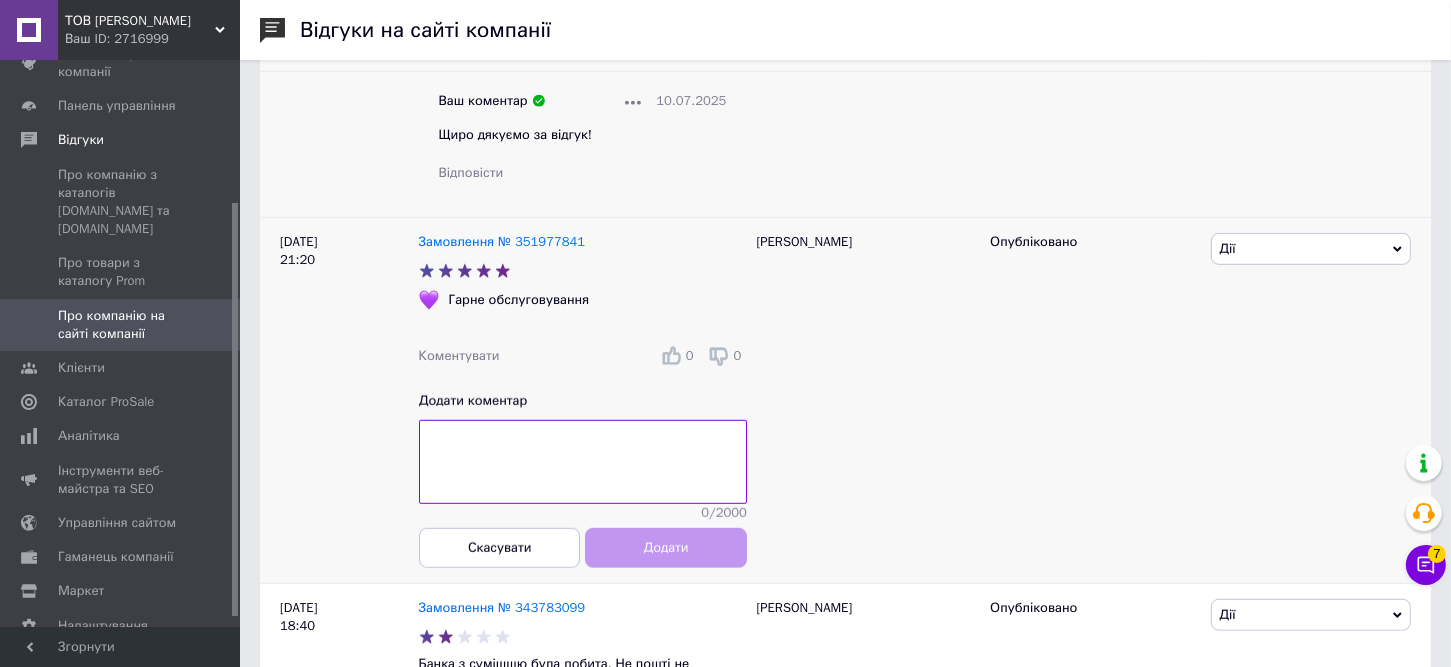 click at bounding box center (583, 462) 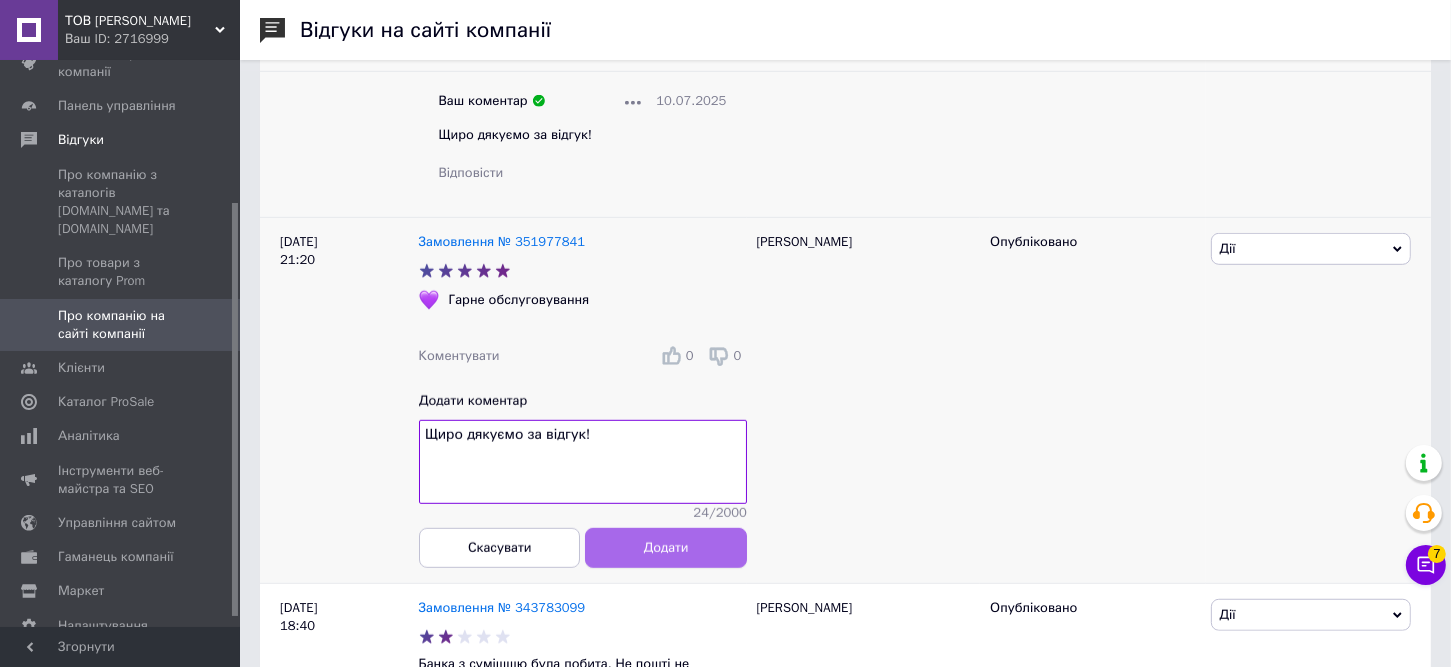 type on "Щиро дякуємо за відгук!" 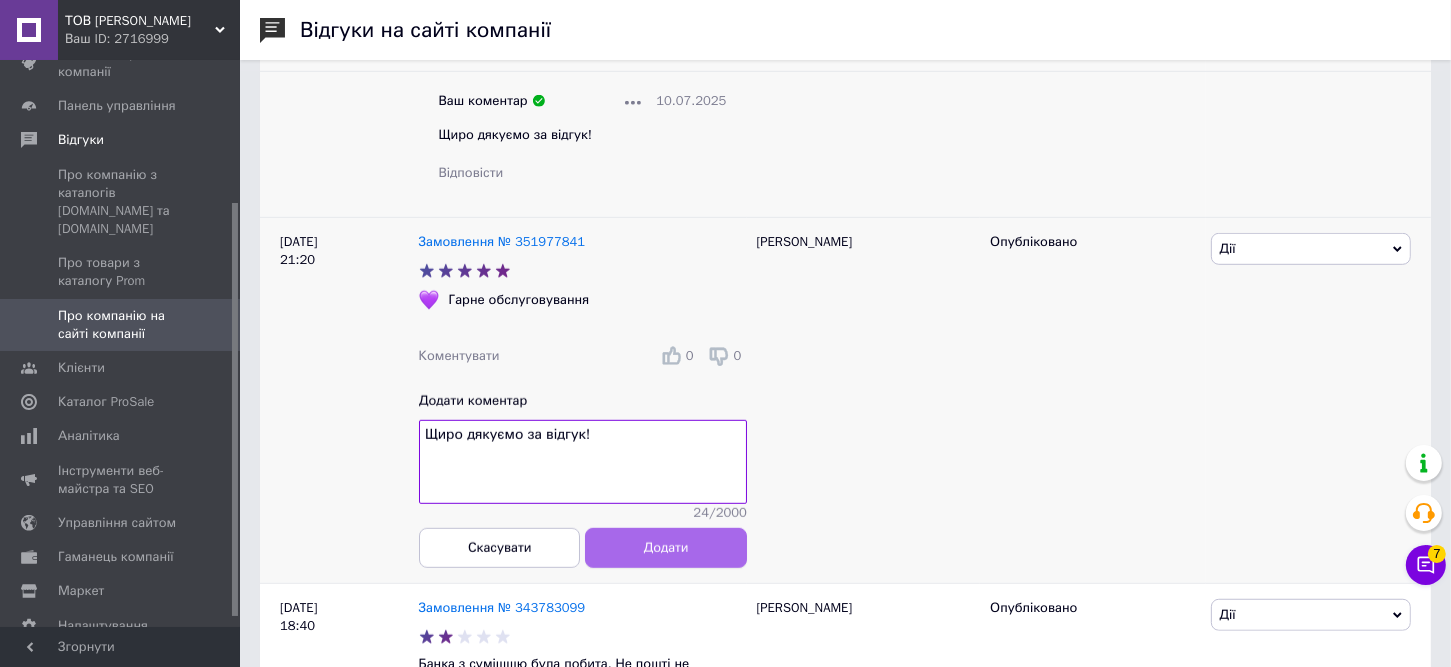 click on "Додати" at bounding box center (665, 548) 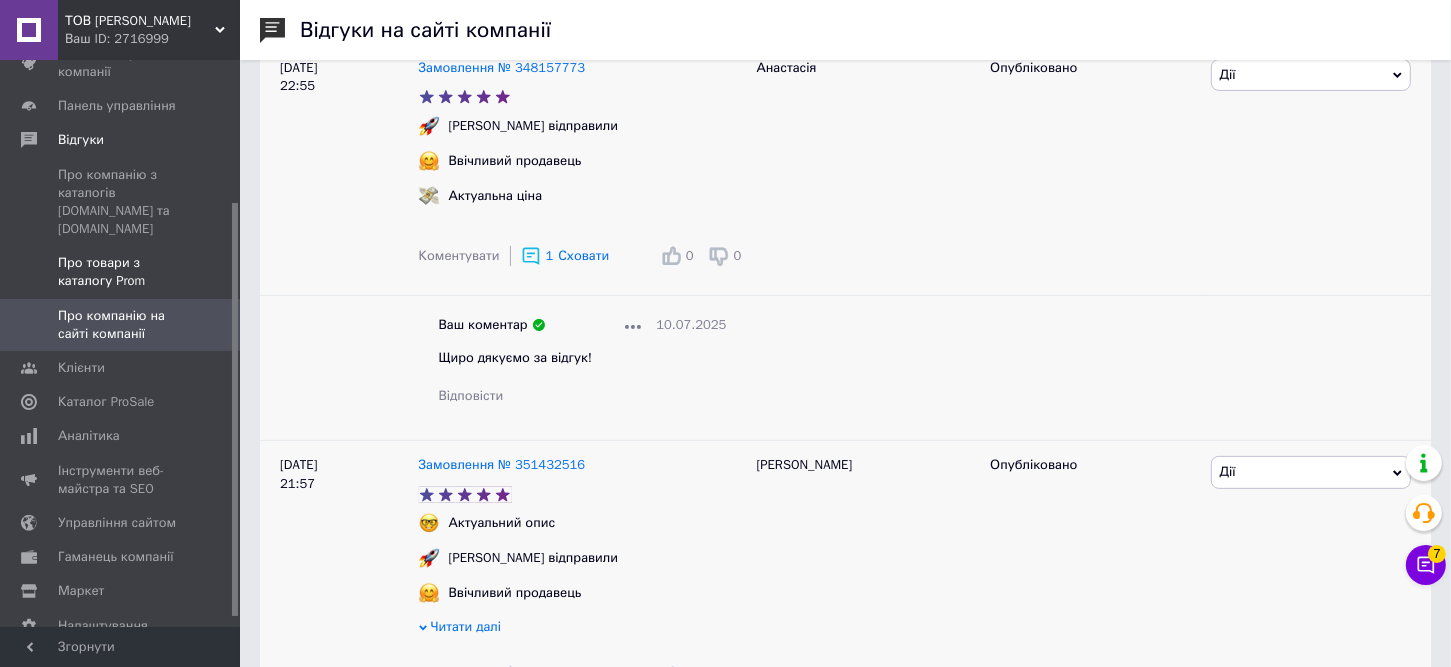 scroll, scrollTop: 400, scrollLeft: 0, axis: vertical 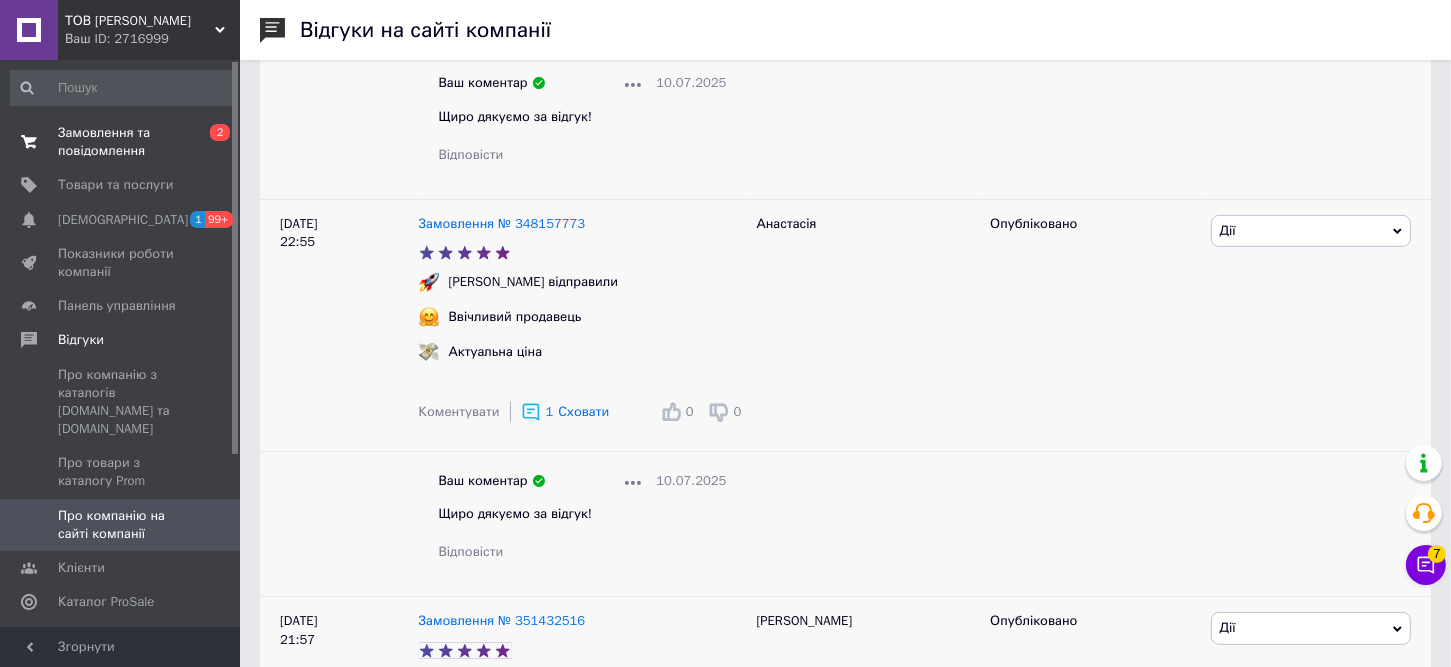 click on "Замовлення та повідомлення" at bounding box center (121, 142) 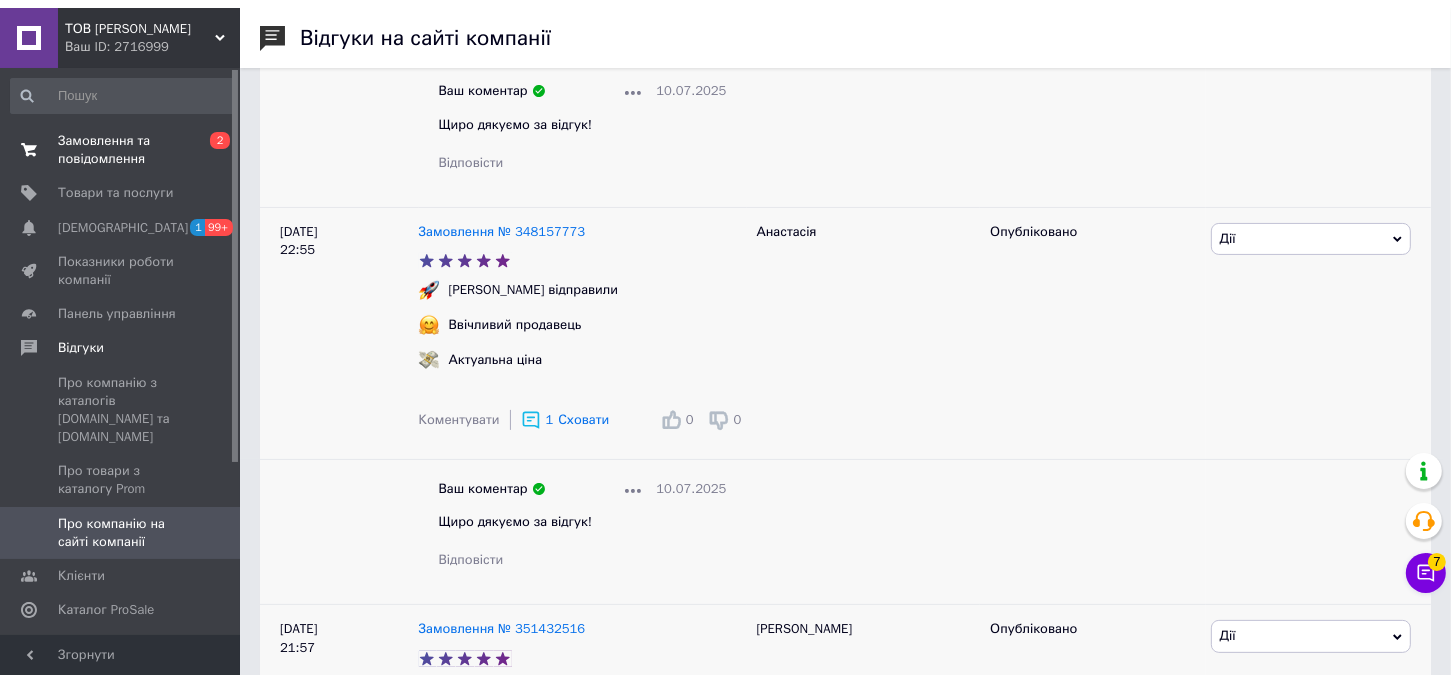 scroll, scrollTop: 0, scrollLeft: 0, axis: both 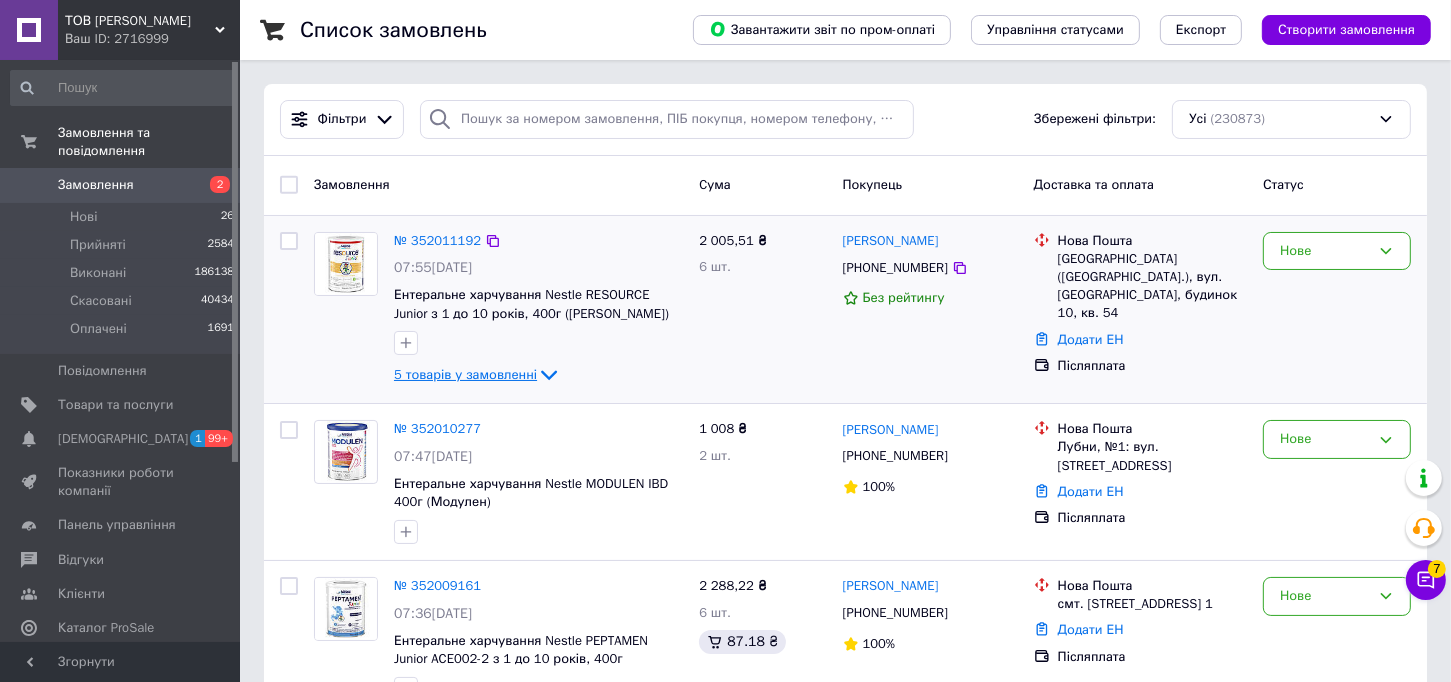 click 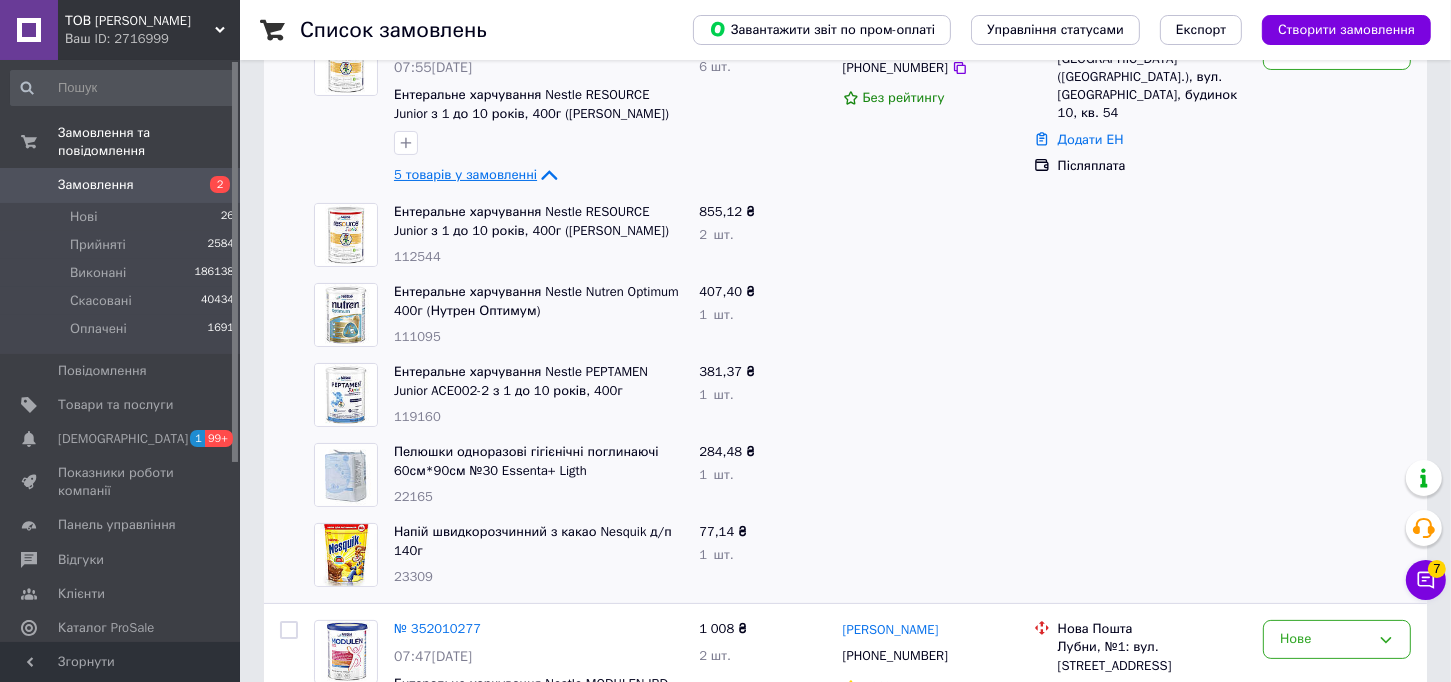 scroll, scrollTop: 0, scrollLeft: 0, axis: both 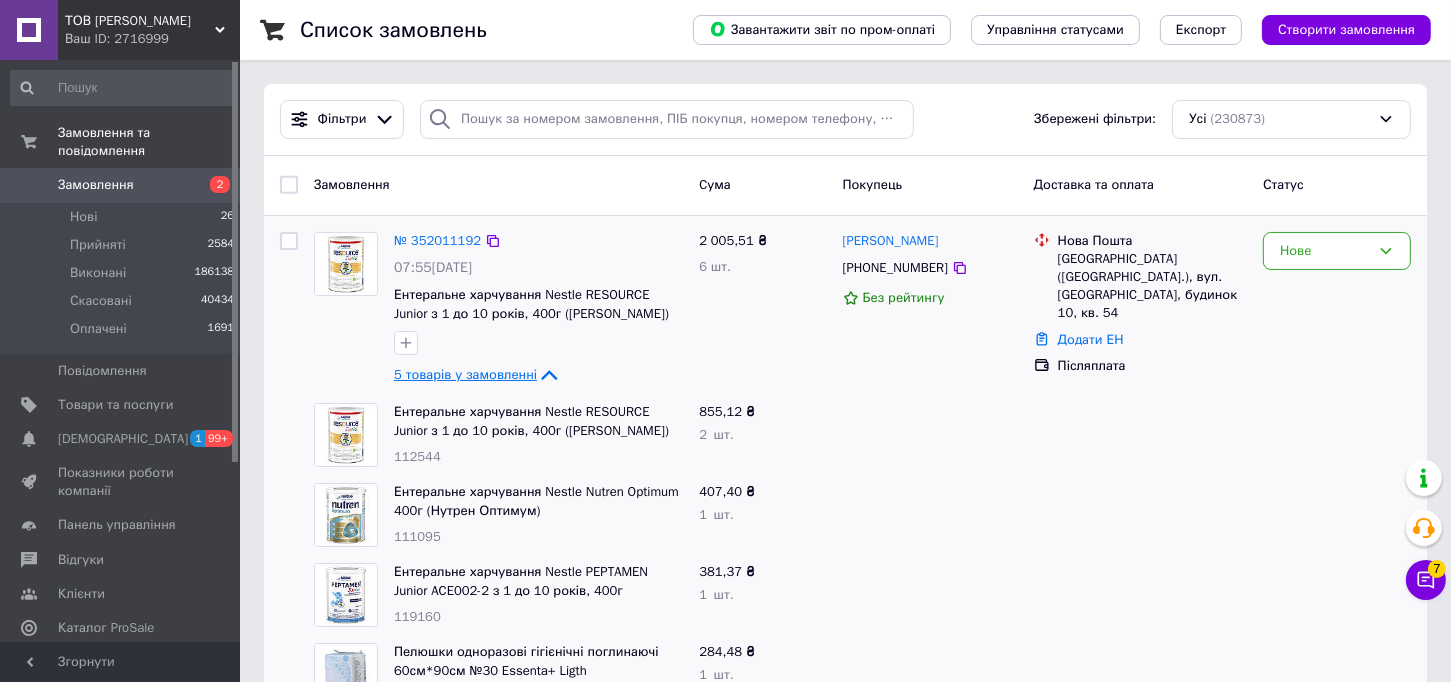 click 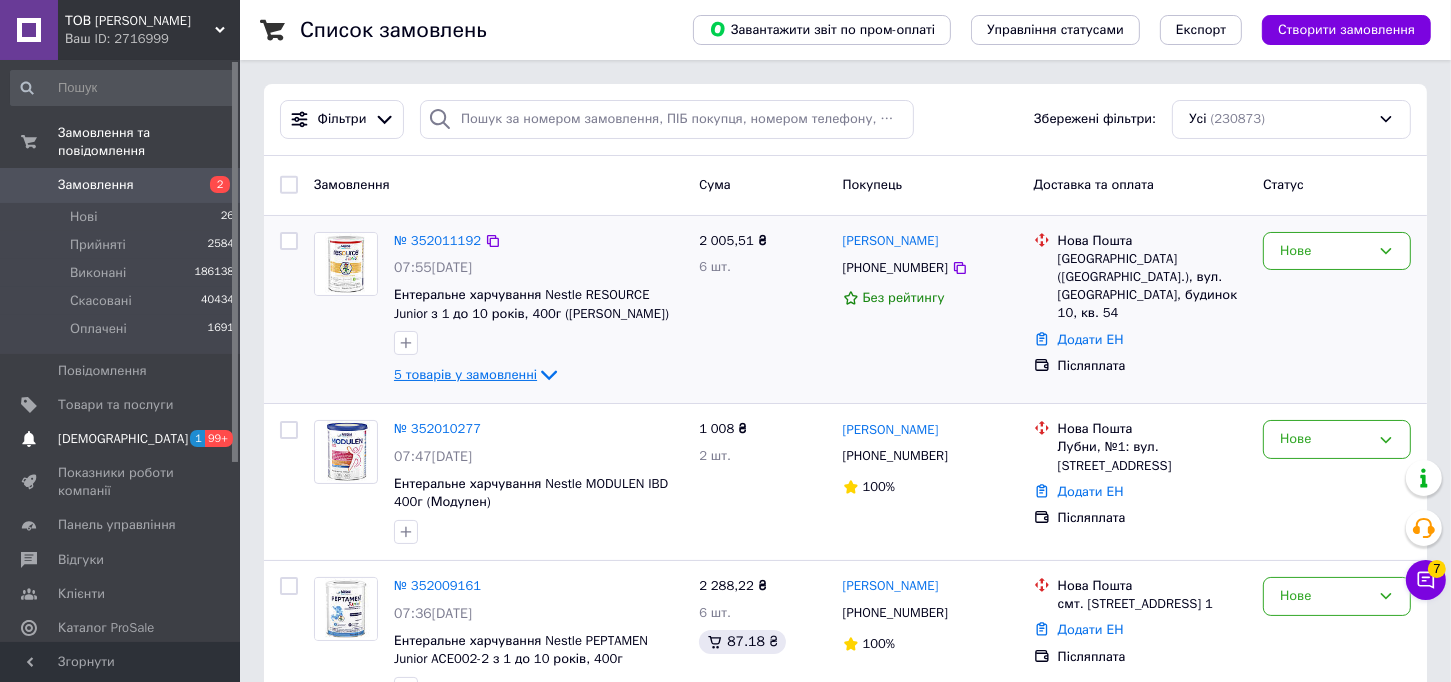 click on "[DEMOGRAPHIC_DATA]" at bounding box center (123, 439) 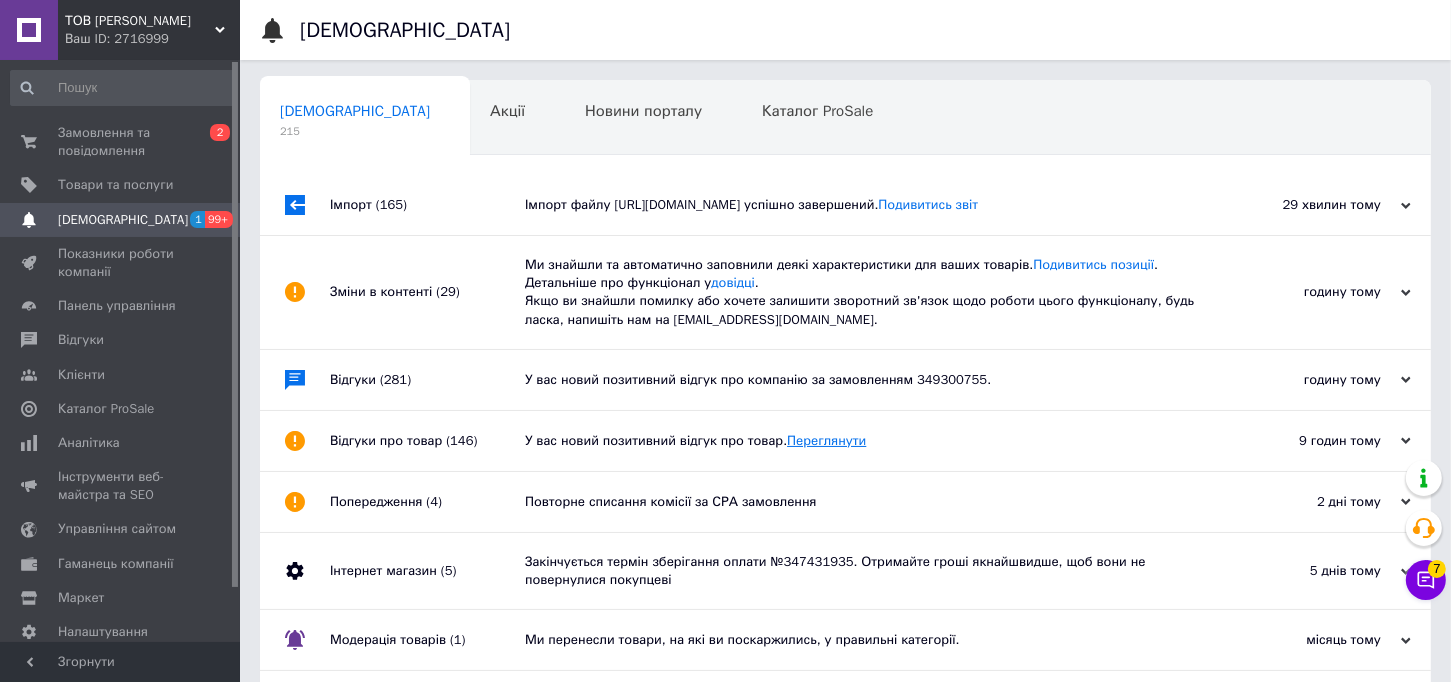 click on "Переглянути" at bounding box center (826, 440) 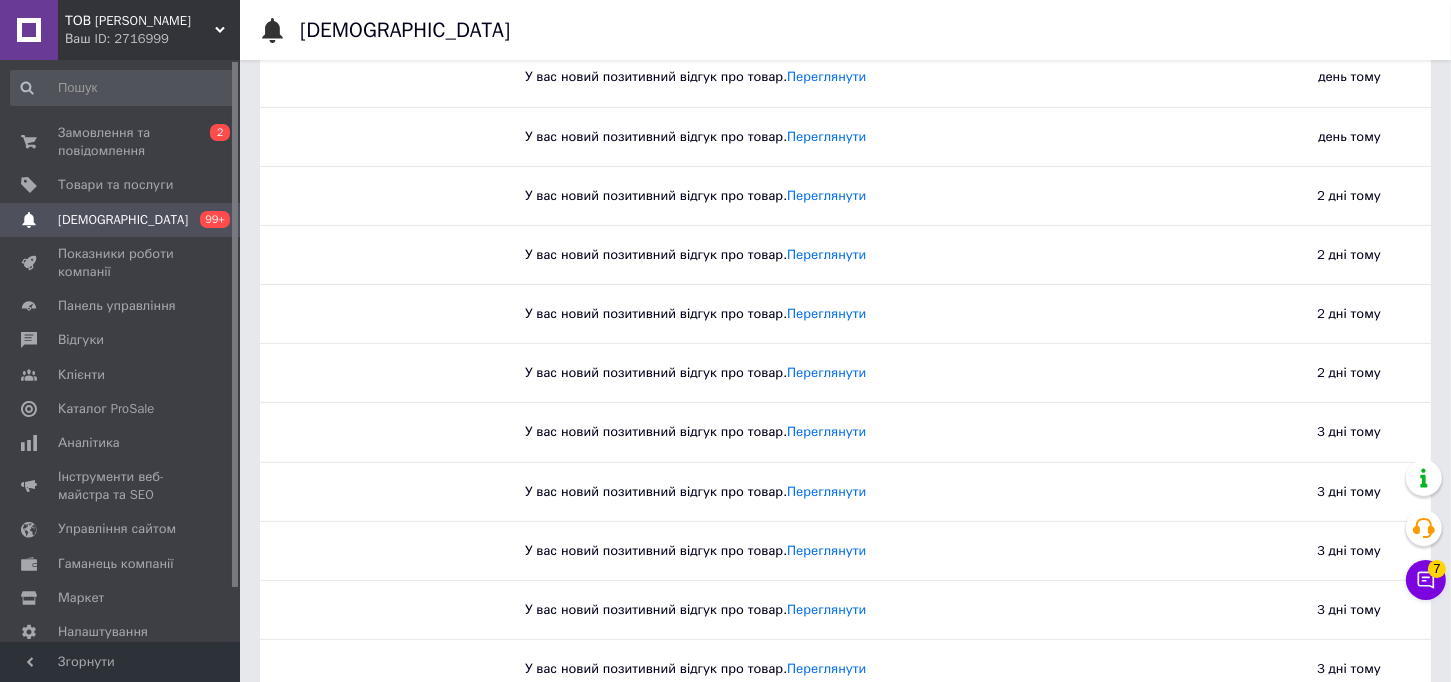 scroll, scrollTop: 800, scrollLeft: 0, axis: vertical 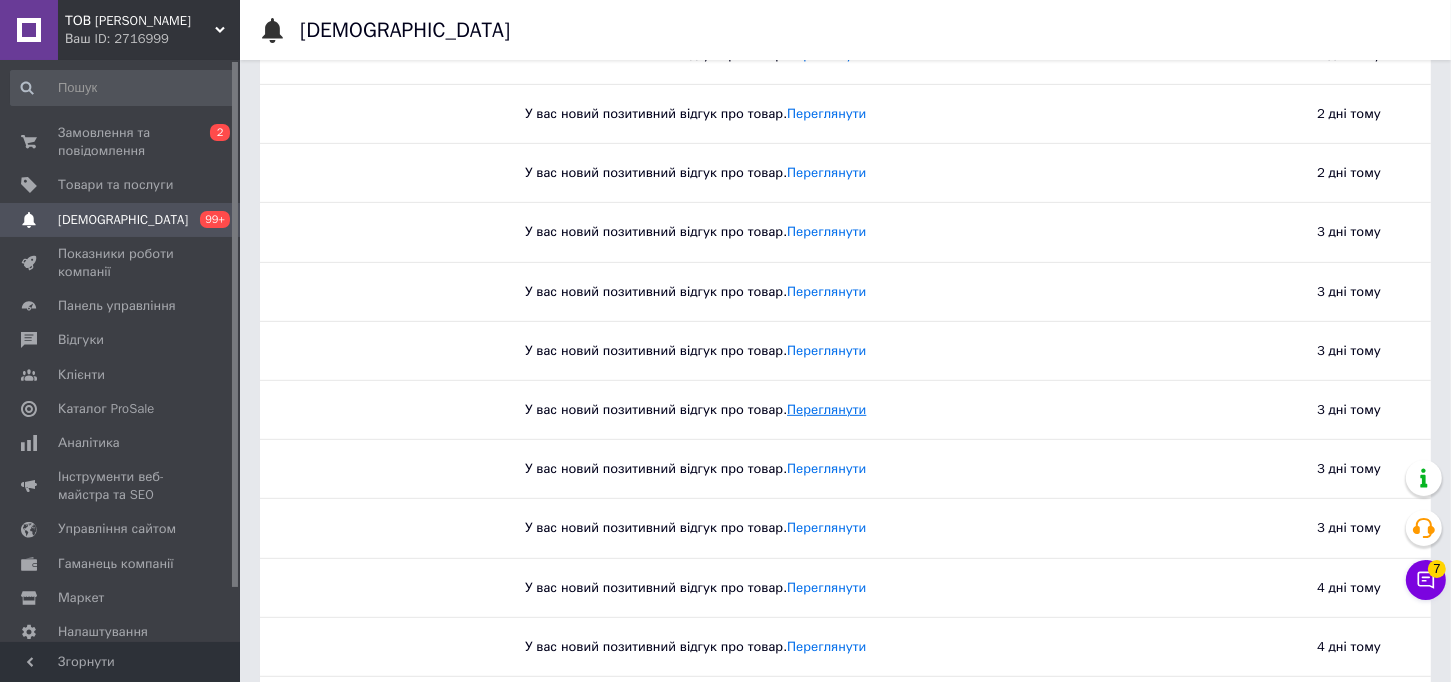 click on "Переглянути" at bounding box center [826, 409] 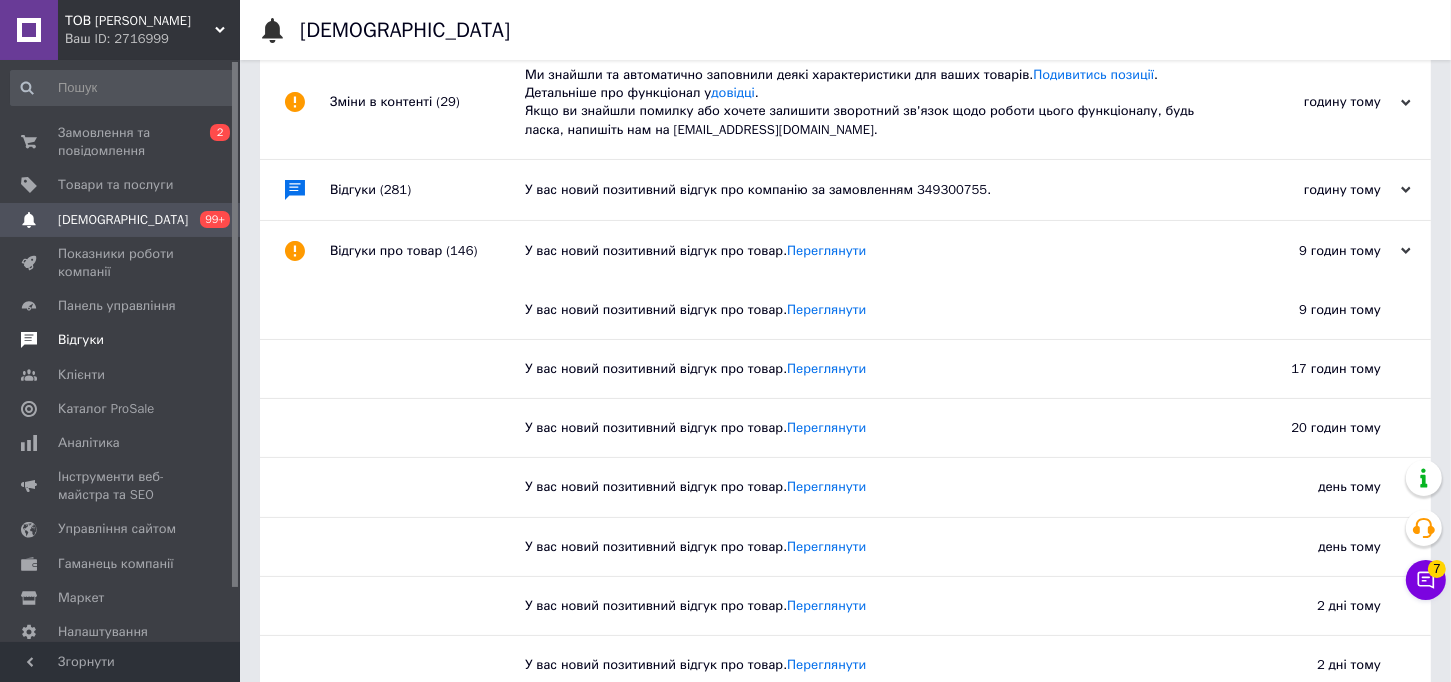 scroll, scrollTop: 100, scrollLeft: 0, axis: vertical 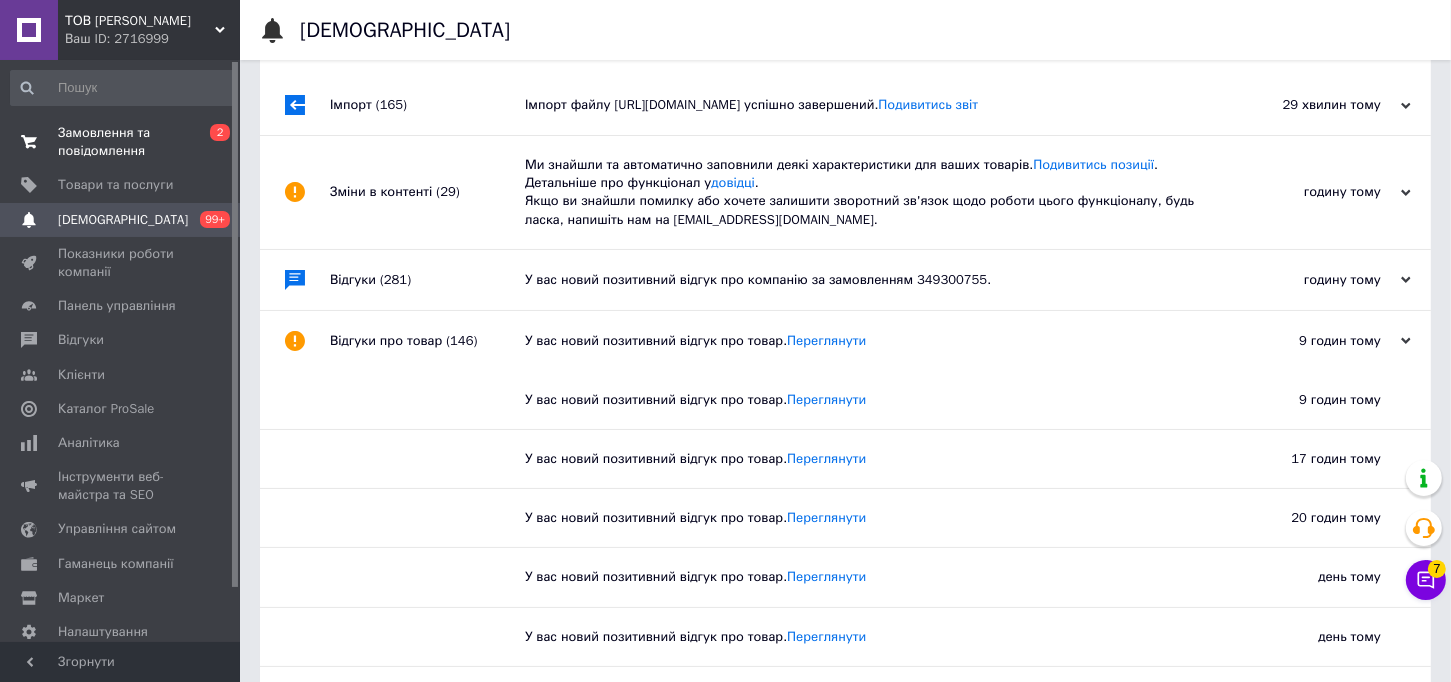 click on "Замовлення та повідомлення" at bounding box center (121, 142) 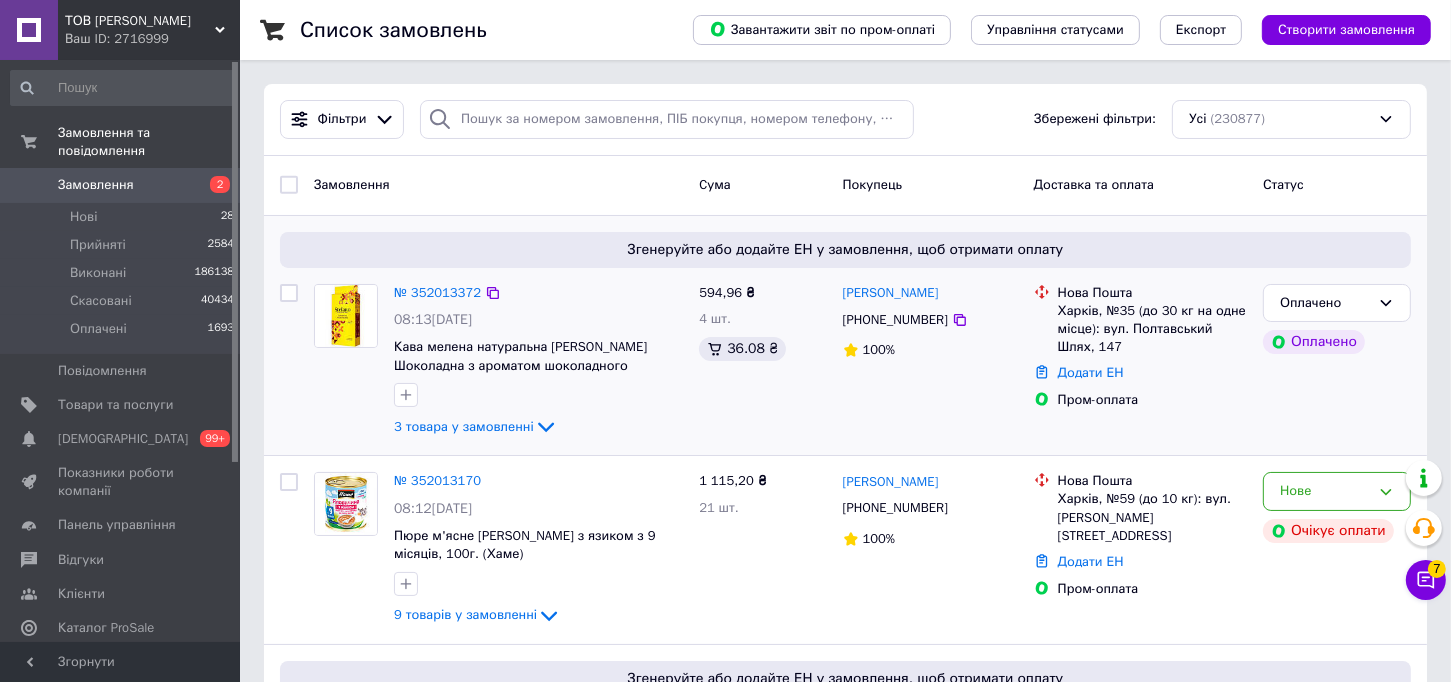 scroll, scrollTop: 100, scrollLeft: 0, axis: vertical 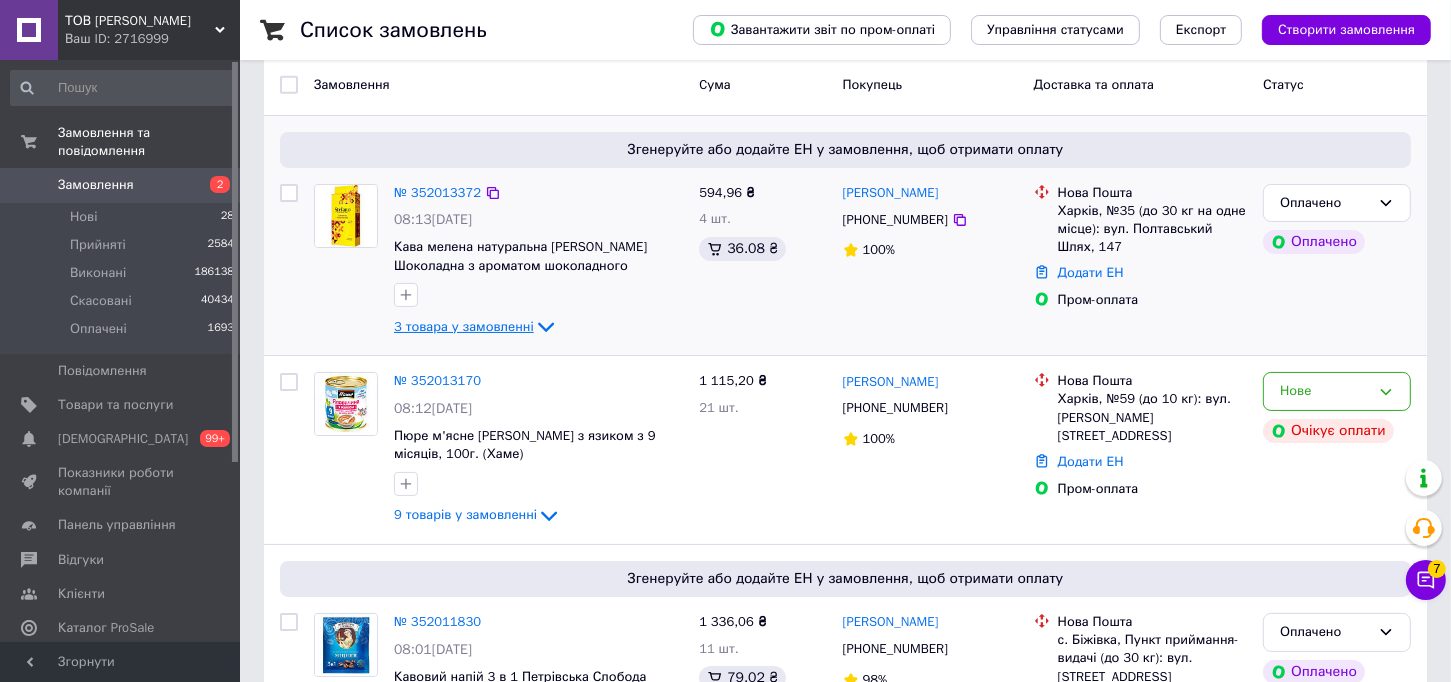 click 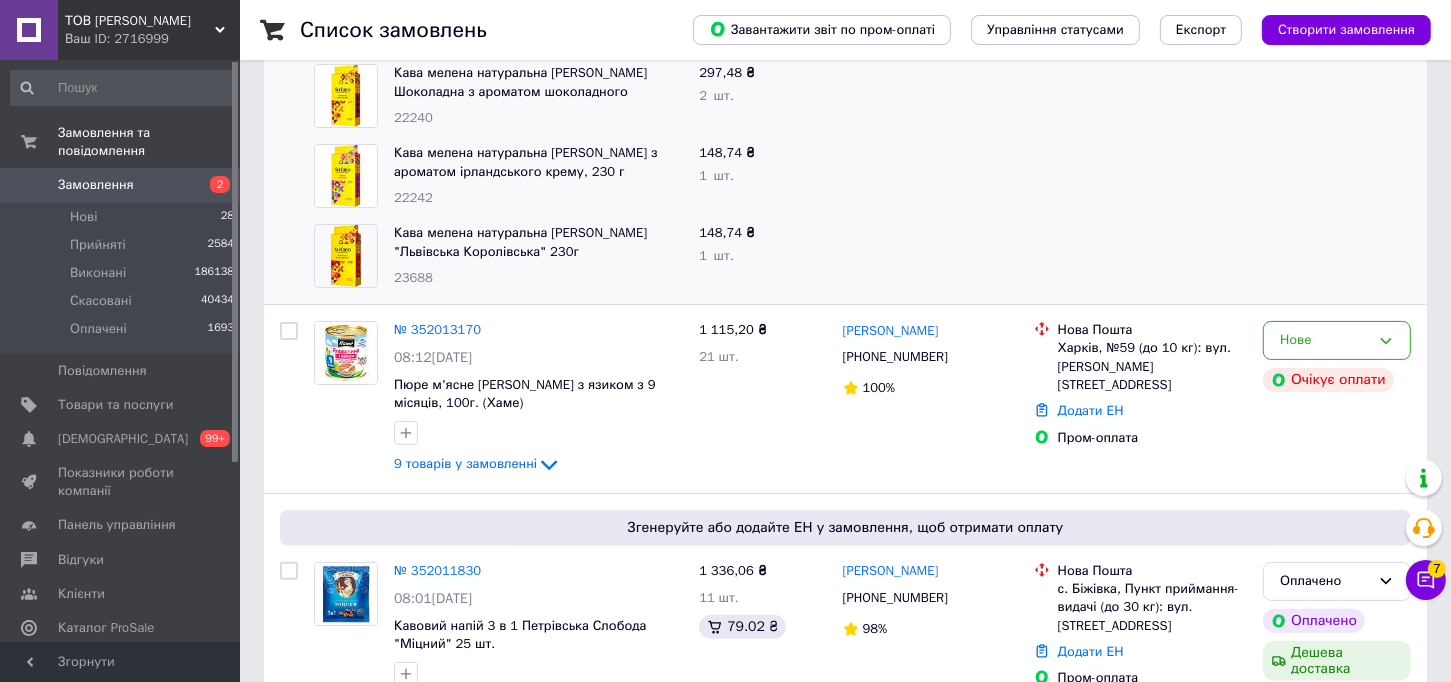 scroll, scrollTop: 500, scrollLeft: 0, axis: vertical 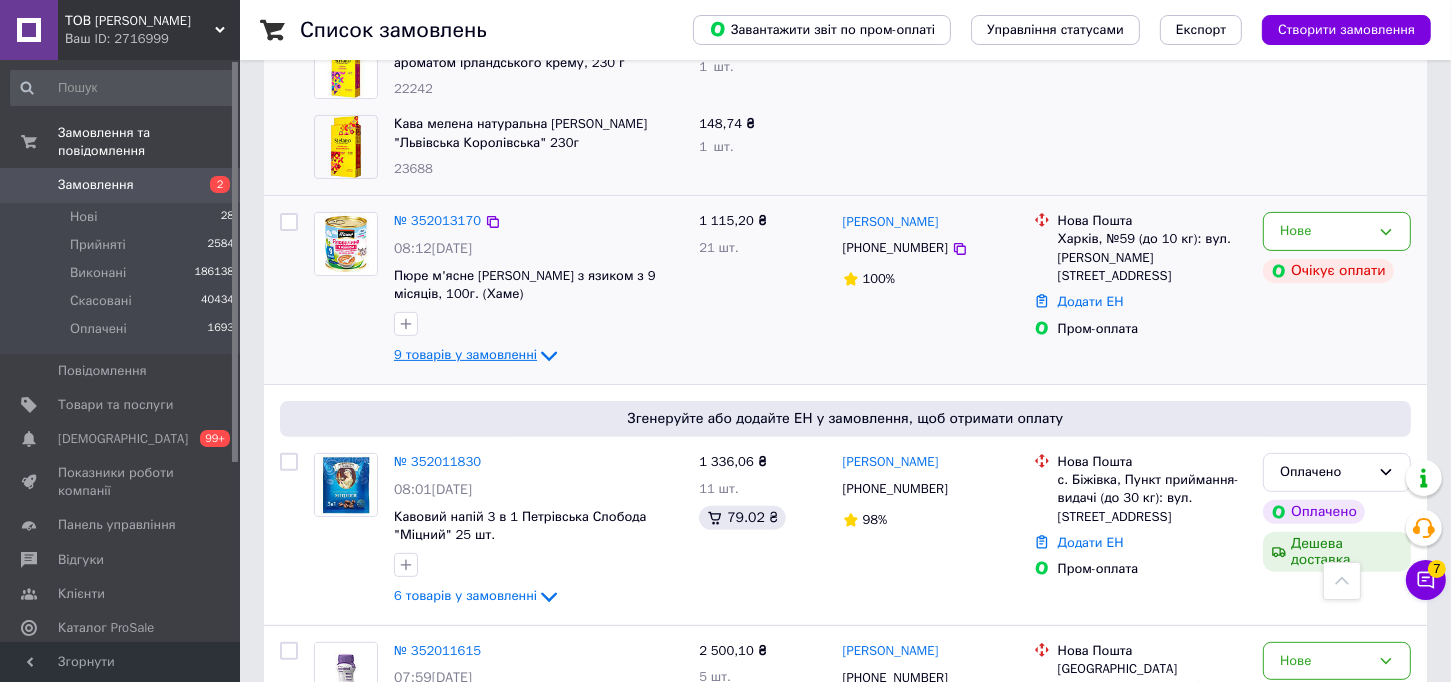 click 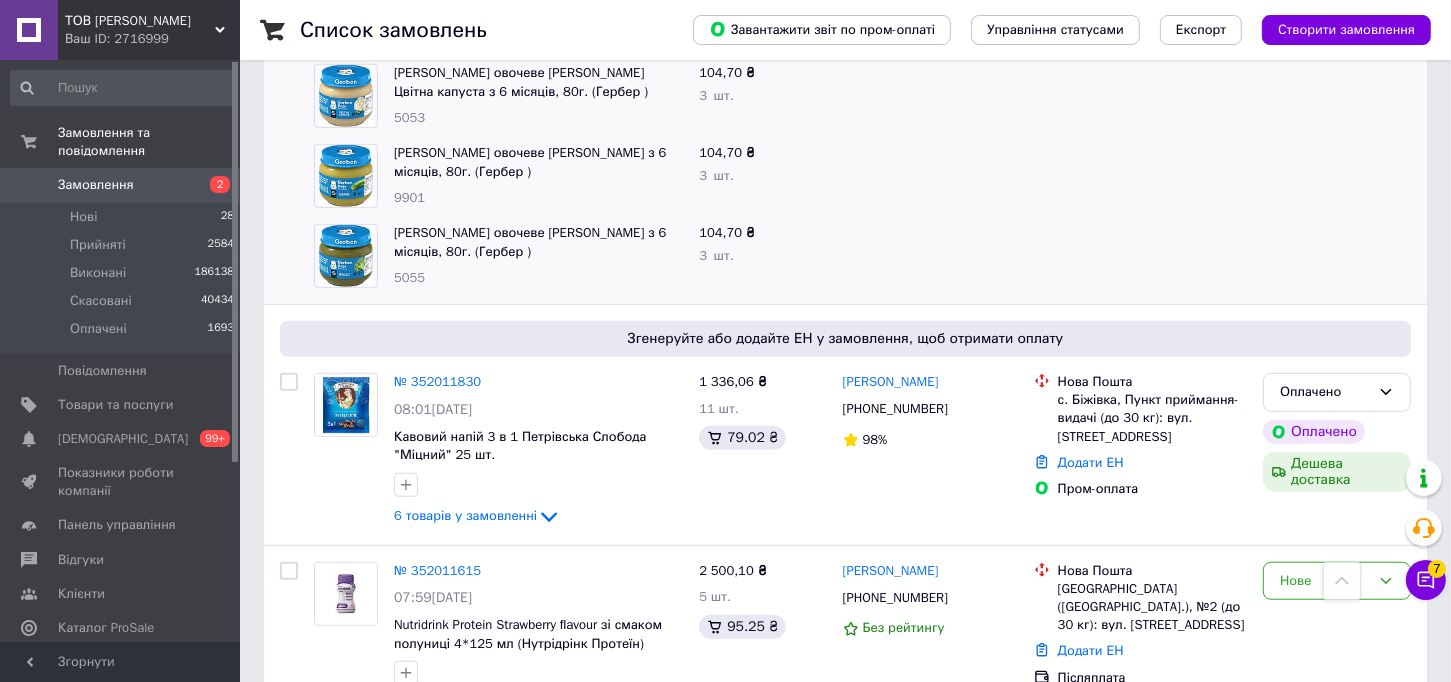 scroll, scrollTop: 1500, scrollLeft: 0, axis: vertical 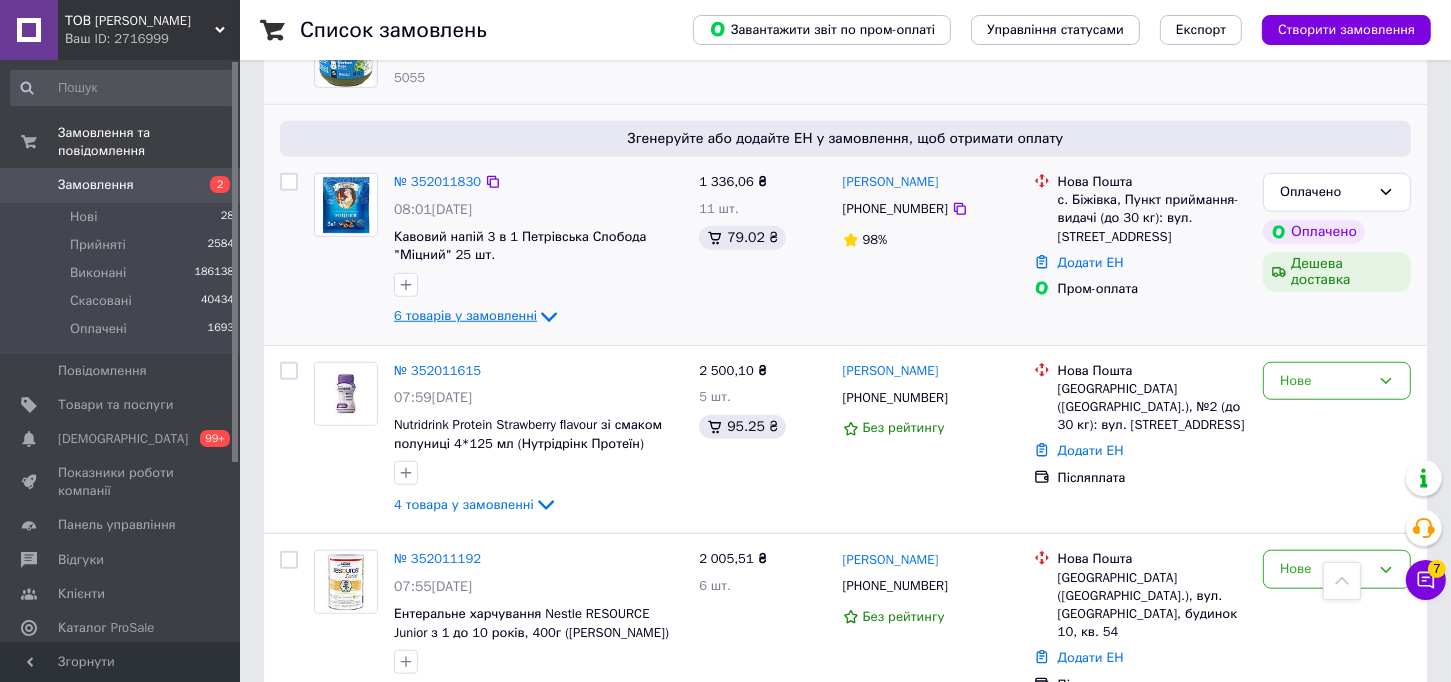 click 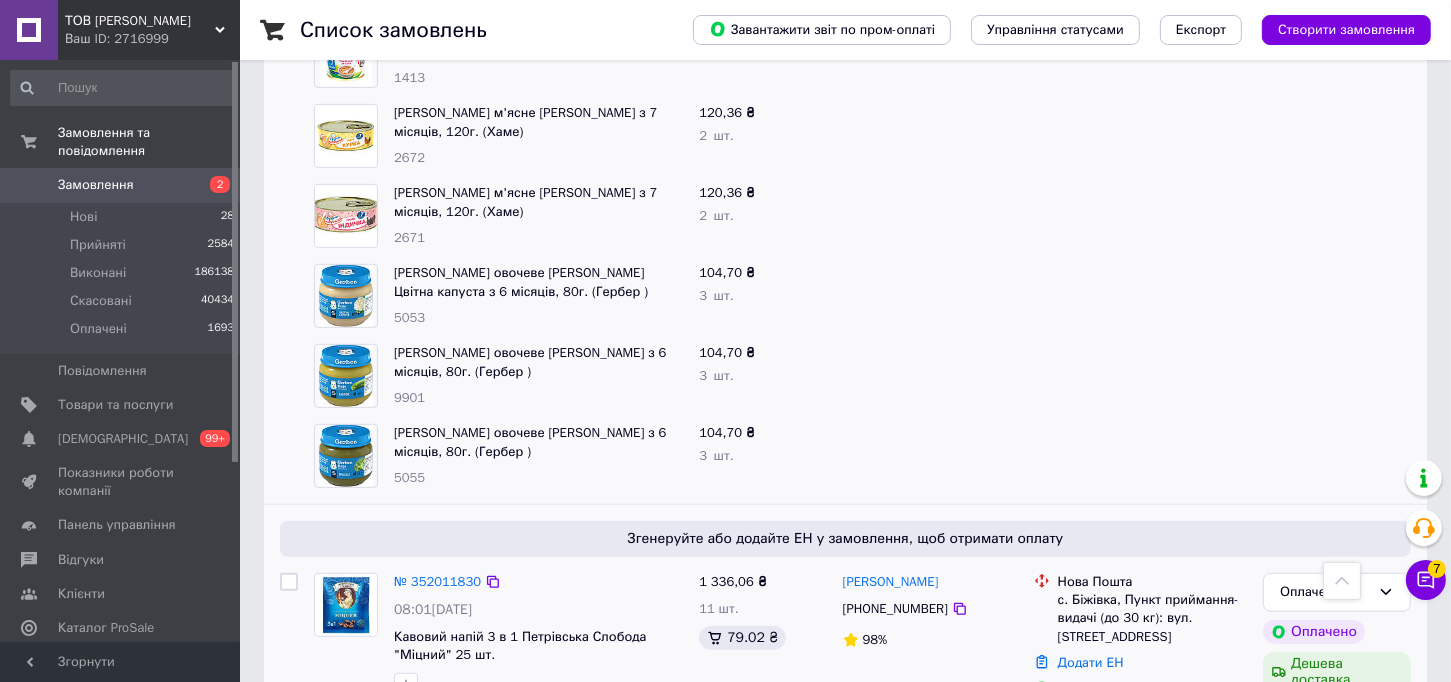 scroll, scrollTop: 1400, scrollLeft: 0, axis: vertical 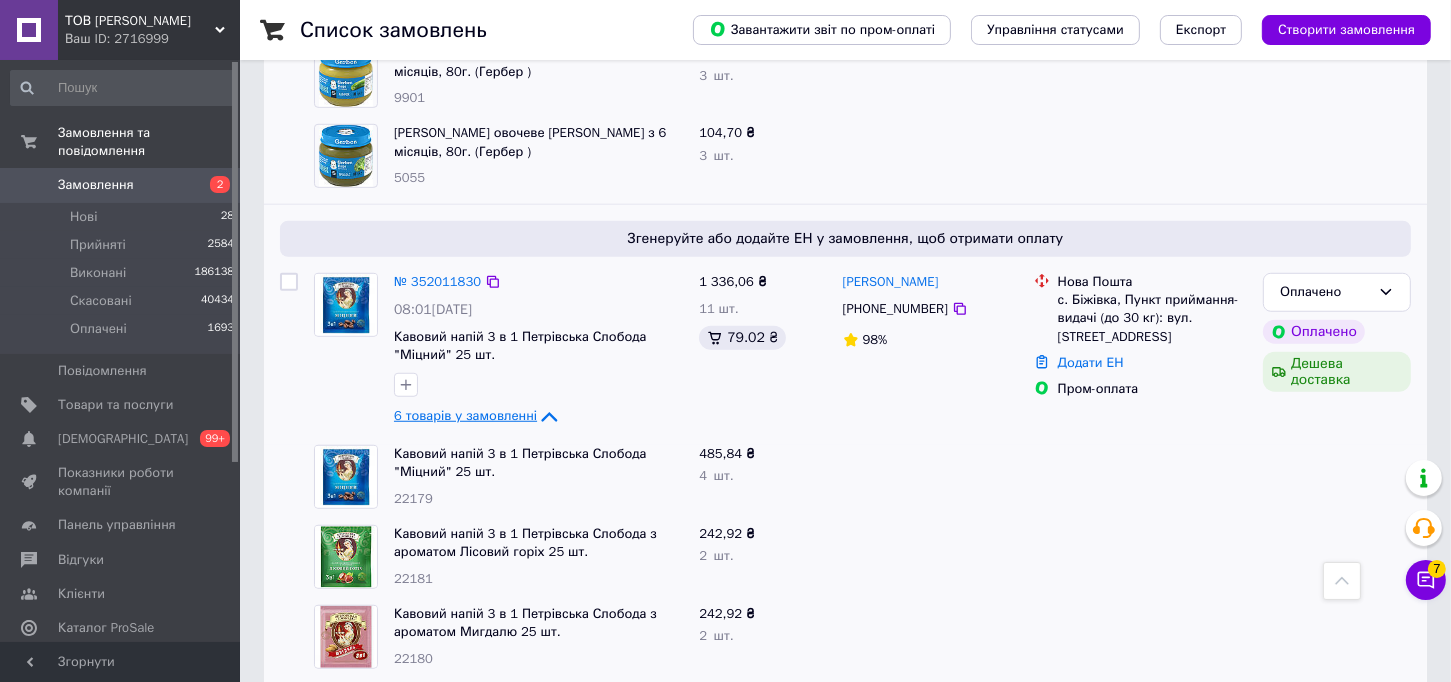 click 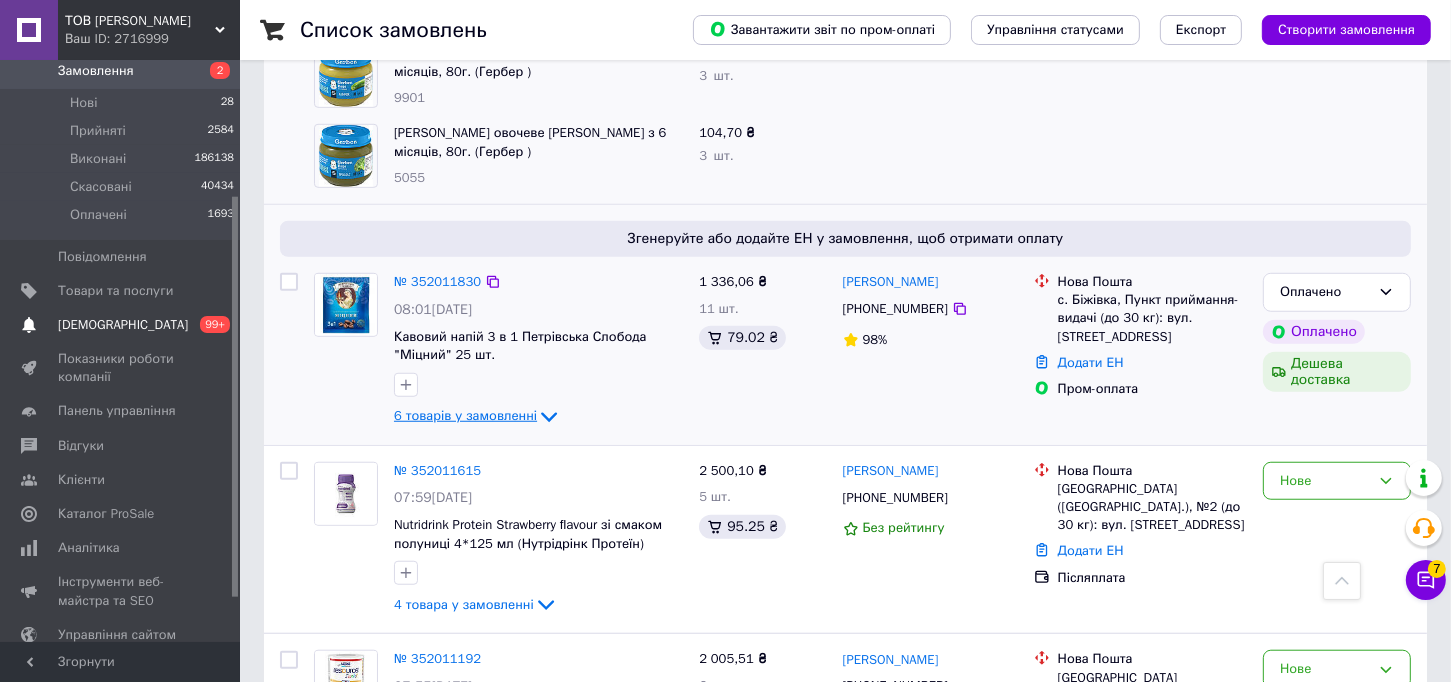 scroll, scrollTop: 200, scrollLeft: 0, axis: vertical 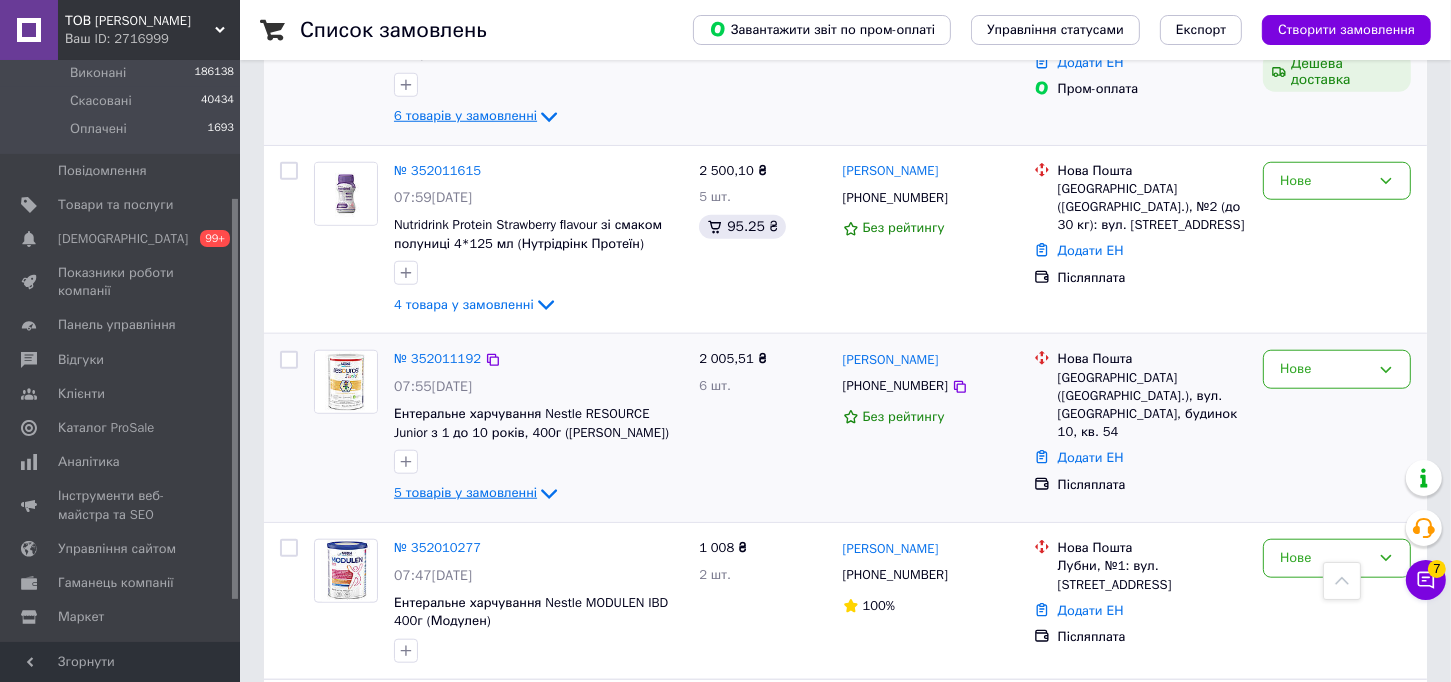 click 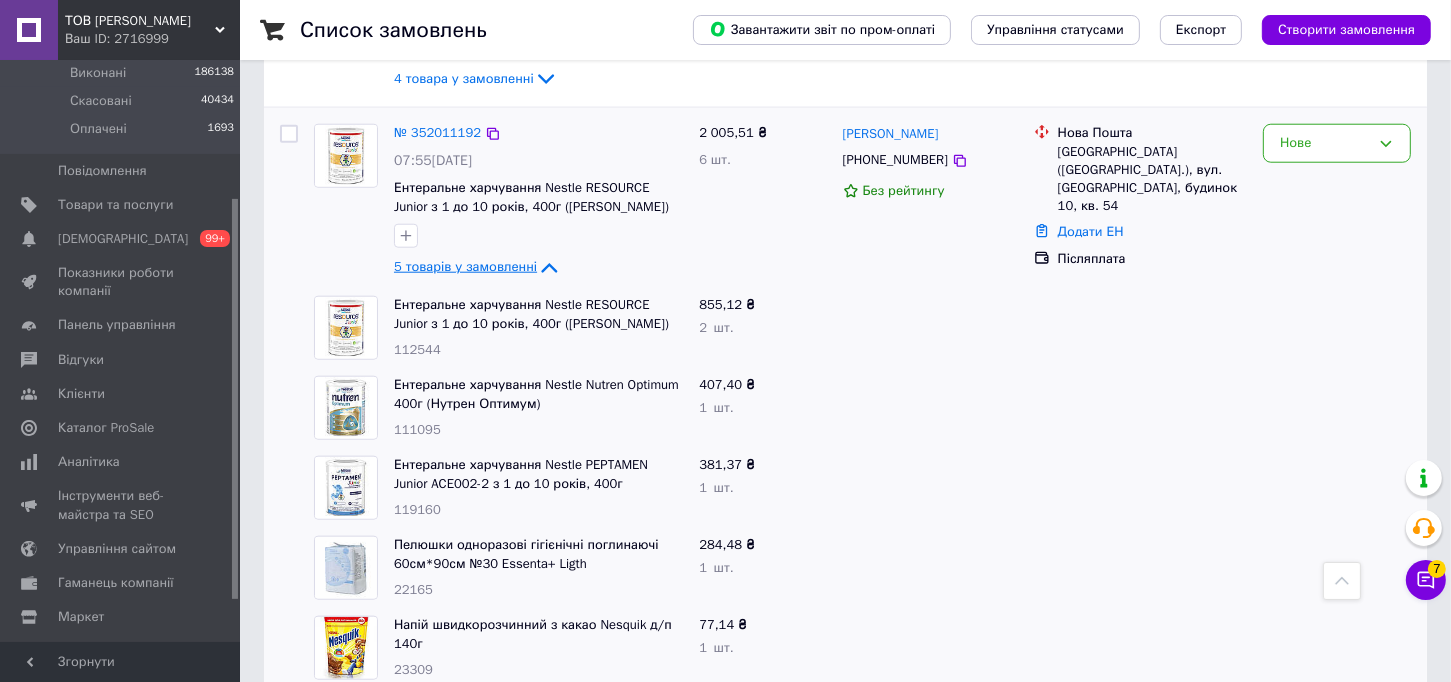 scroll, scrollTop: 2000, scrollLeft: 0, axis: vertical 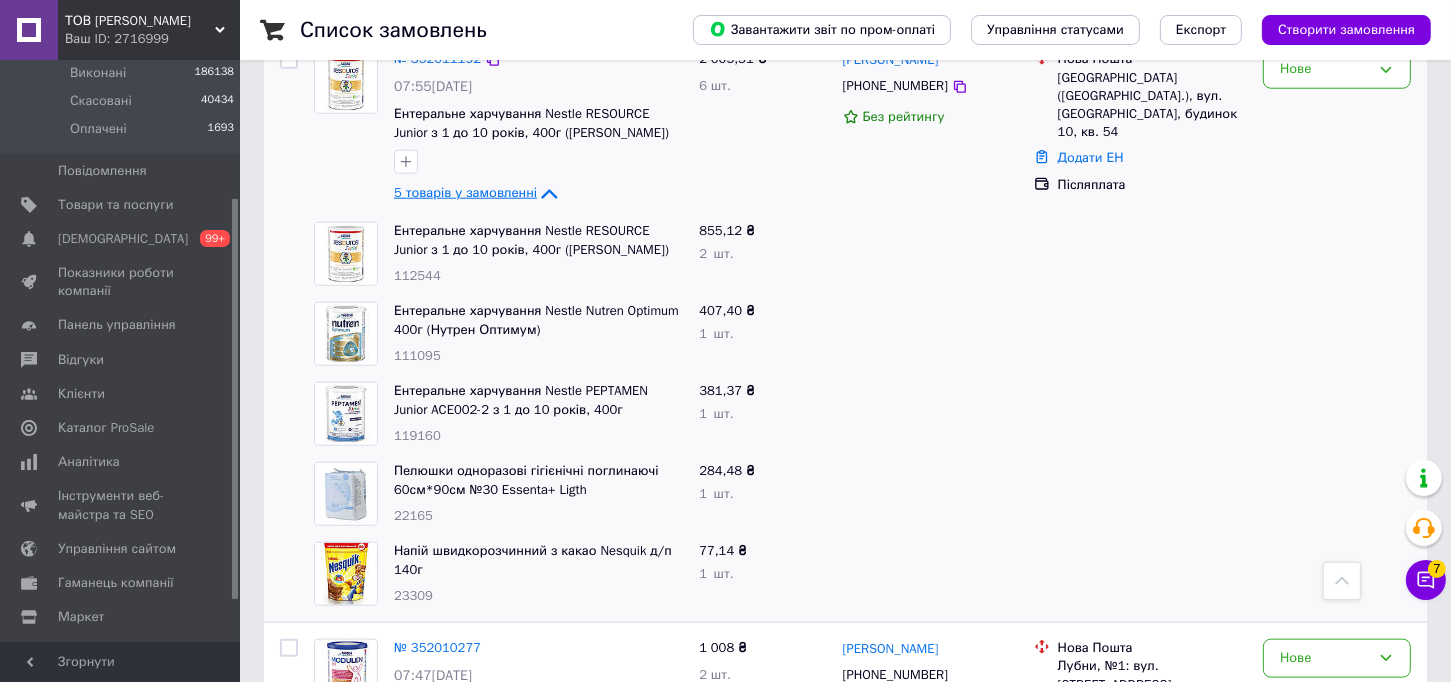 click 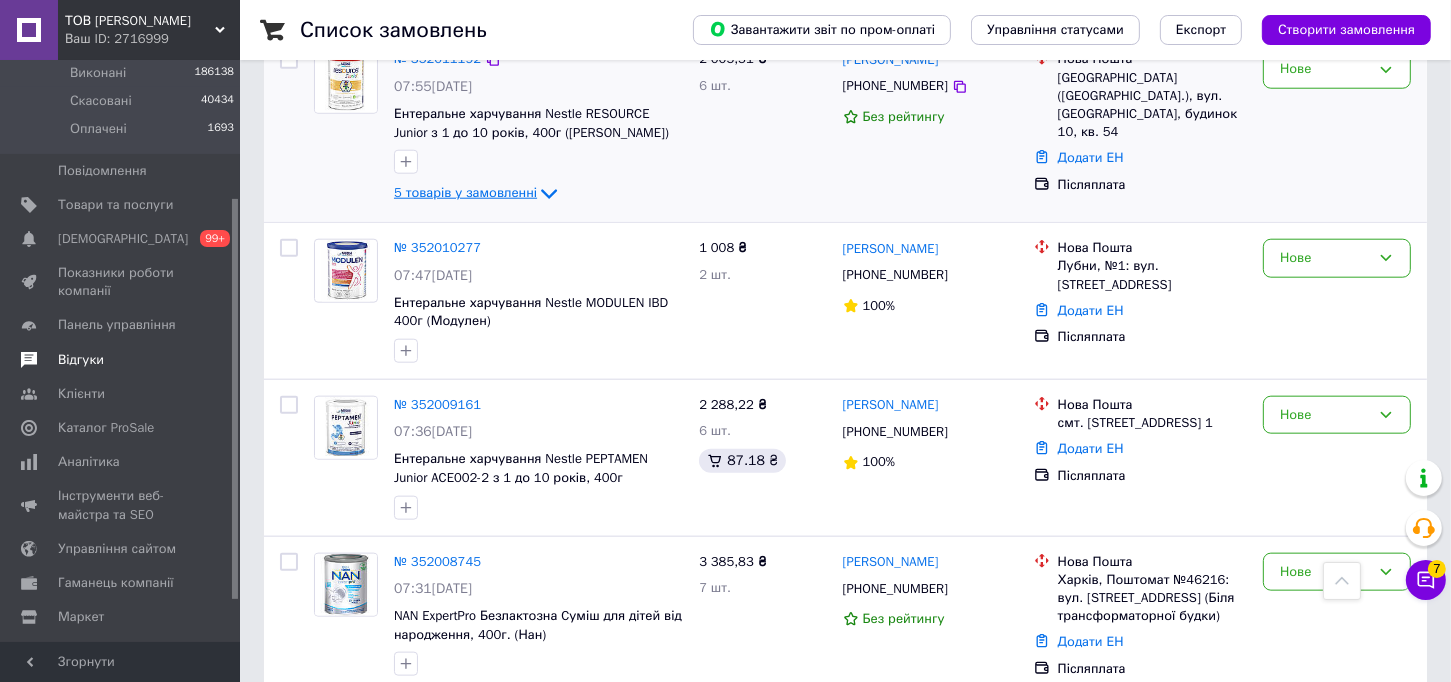 click on "Відгуки" at bounding box center (121, 360) 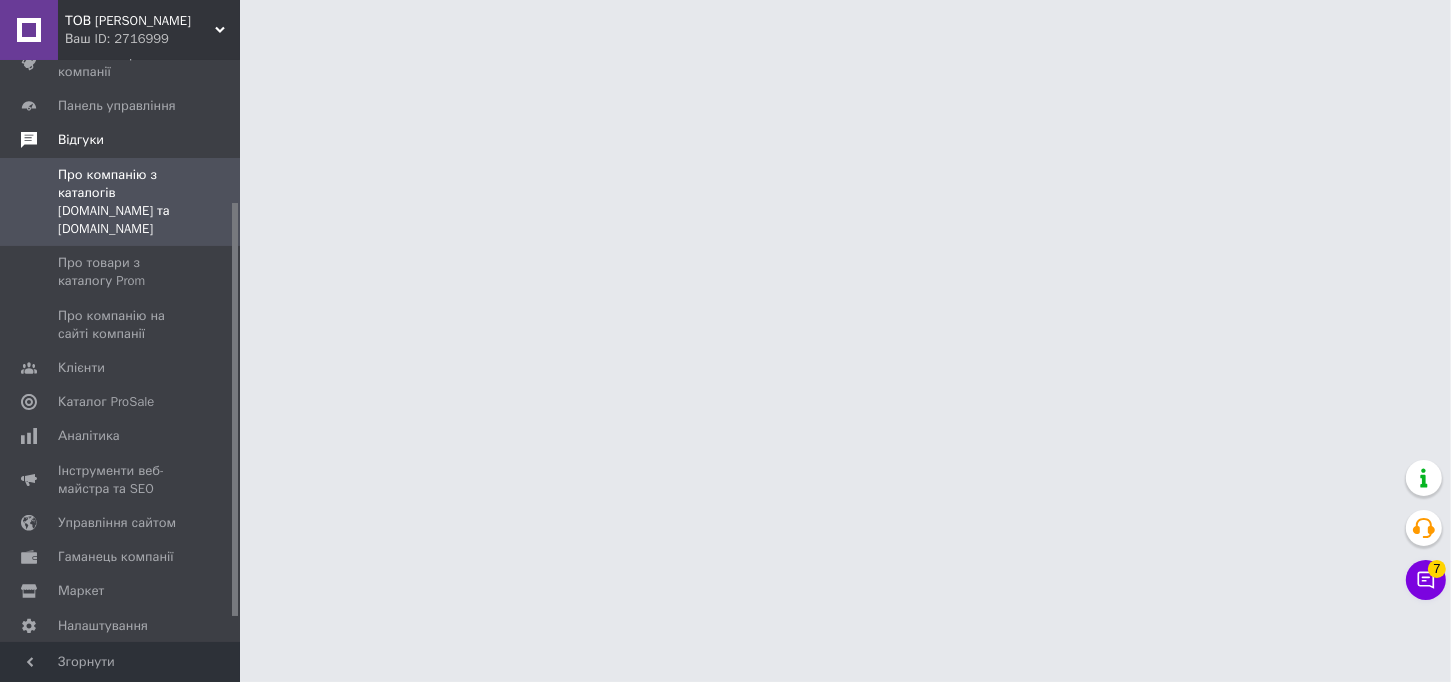 scroll, scrollTop: 0, scrollLeft: 0, axis: both 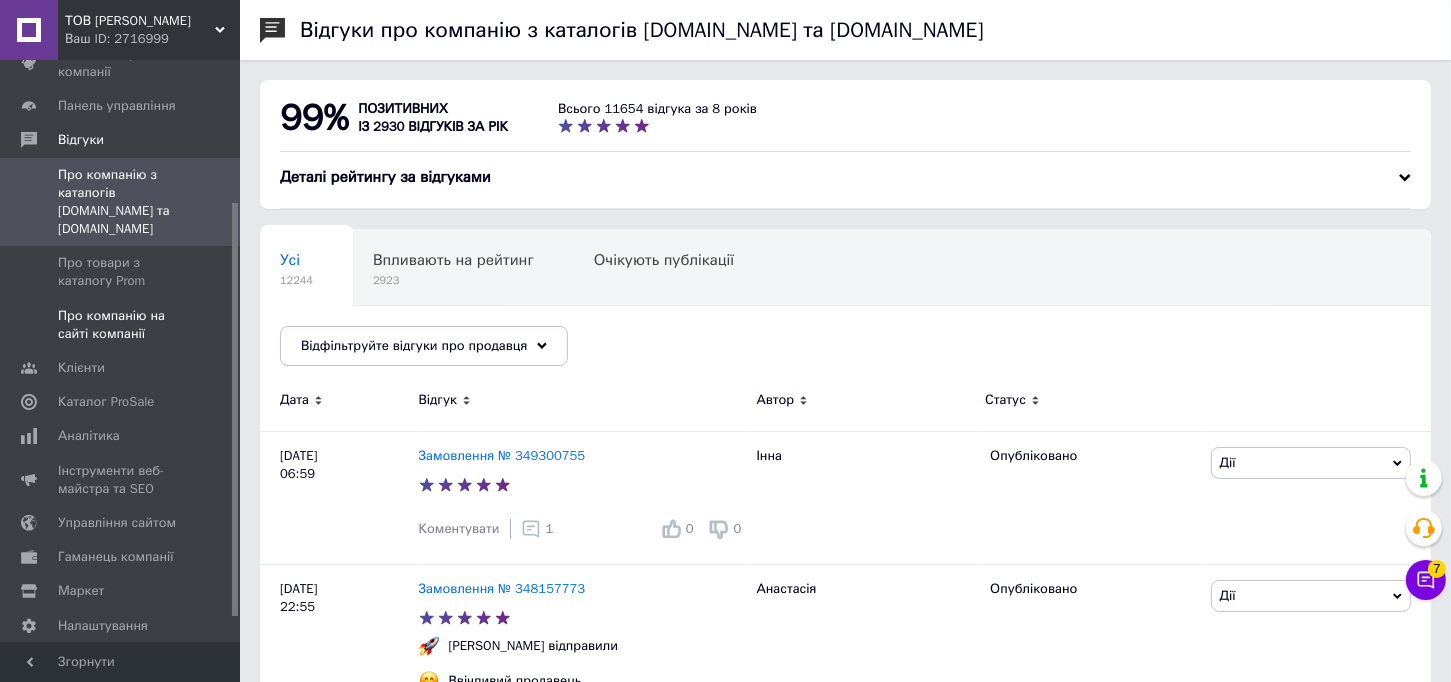 click on "Про компанію на сайті компанії" at bounding box center (121, 325) 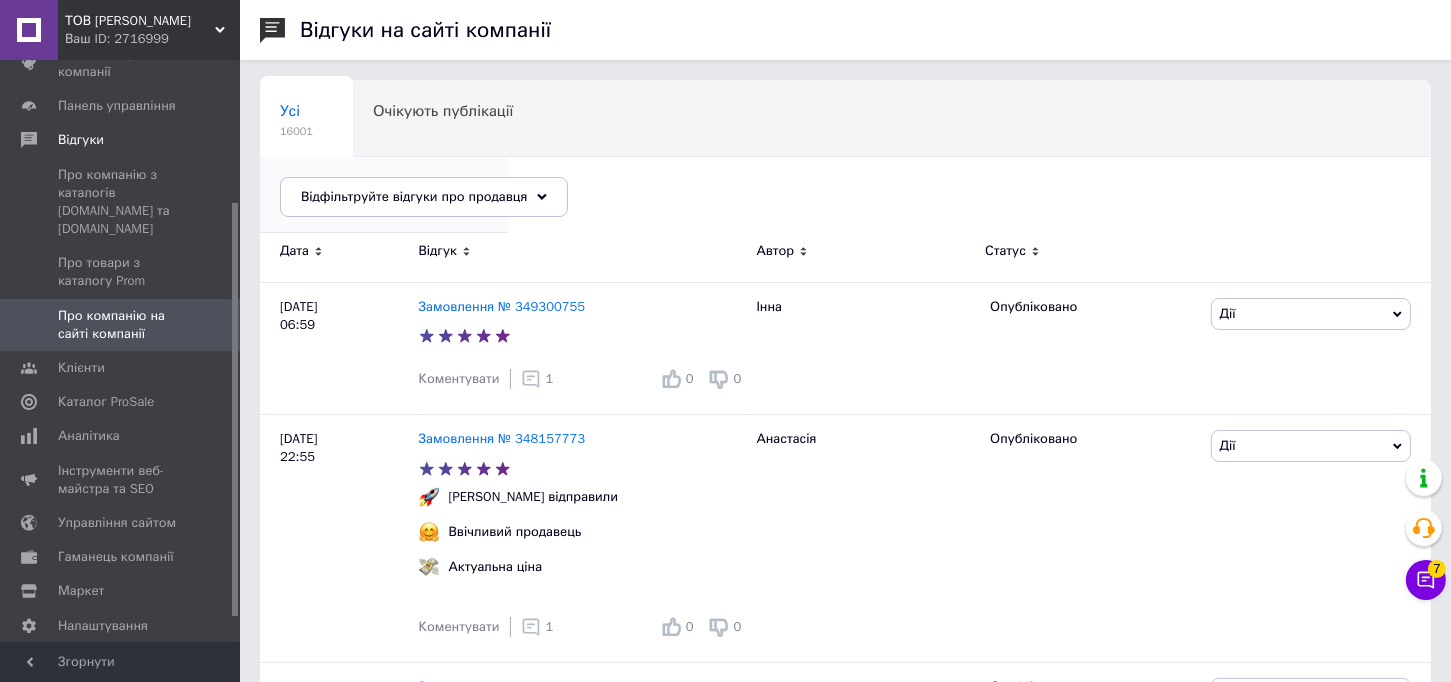 click on "Опубліковані без комен..." at bounding box center (374, 187) 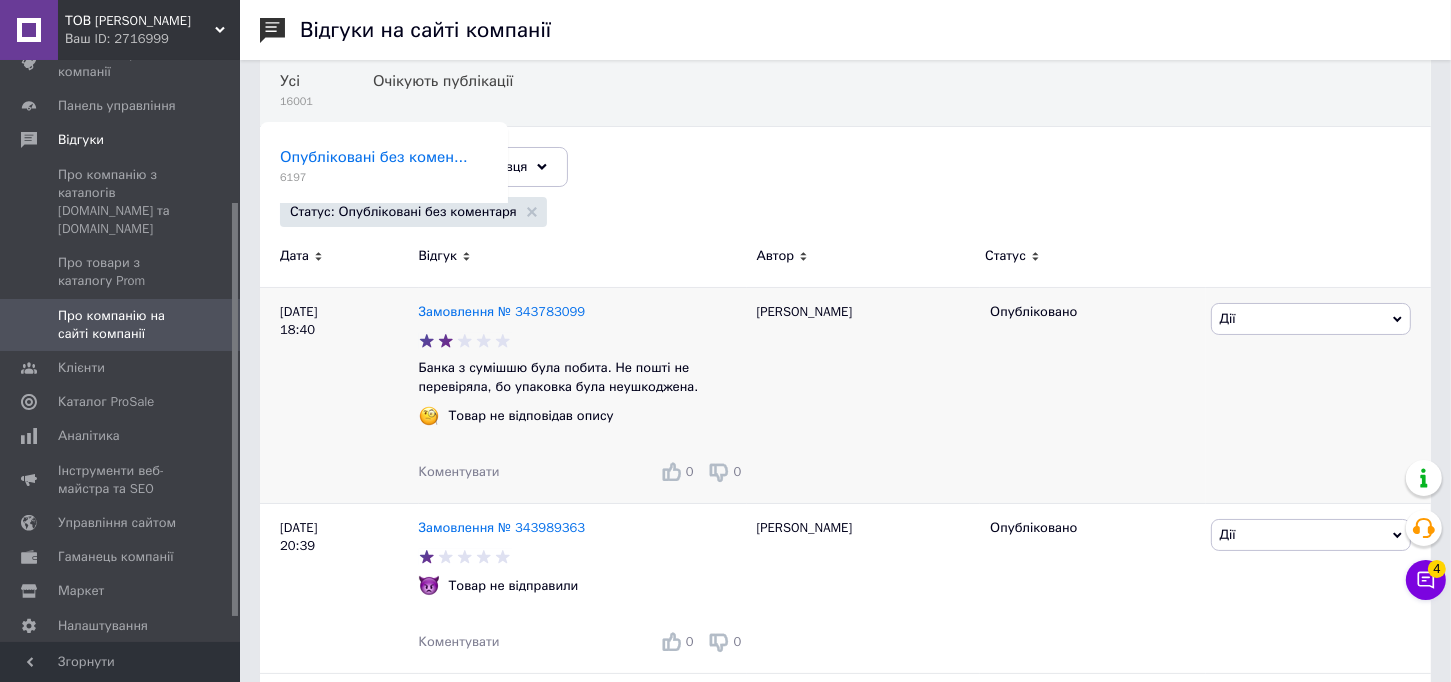 scroll, scrollTop: 0, scrollLeft: 0, axis: both 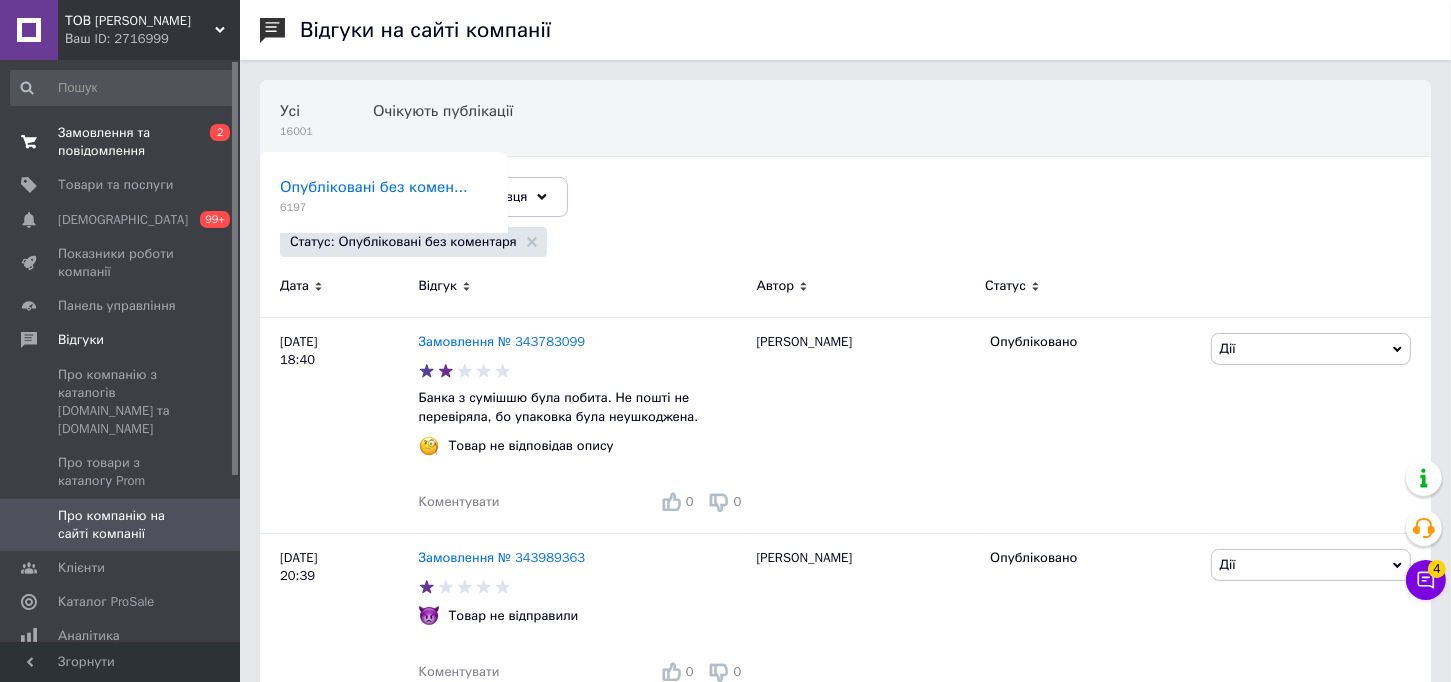click on "Замовлення та повідомлення" at bounding box center (121, 142) 